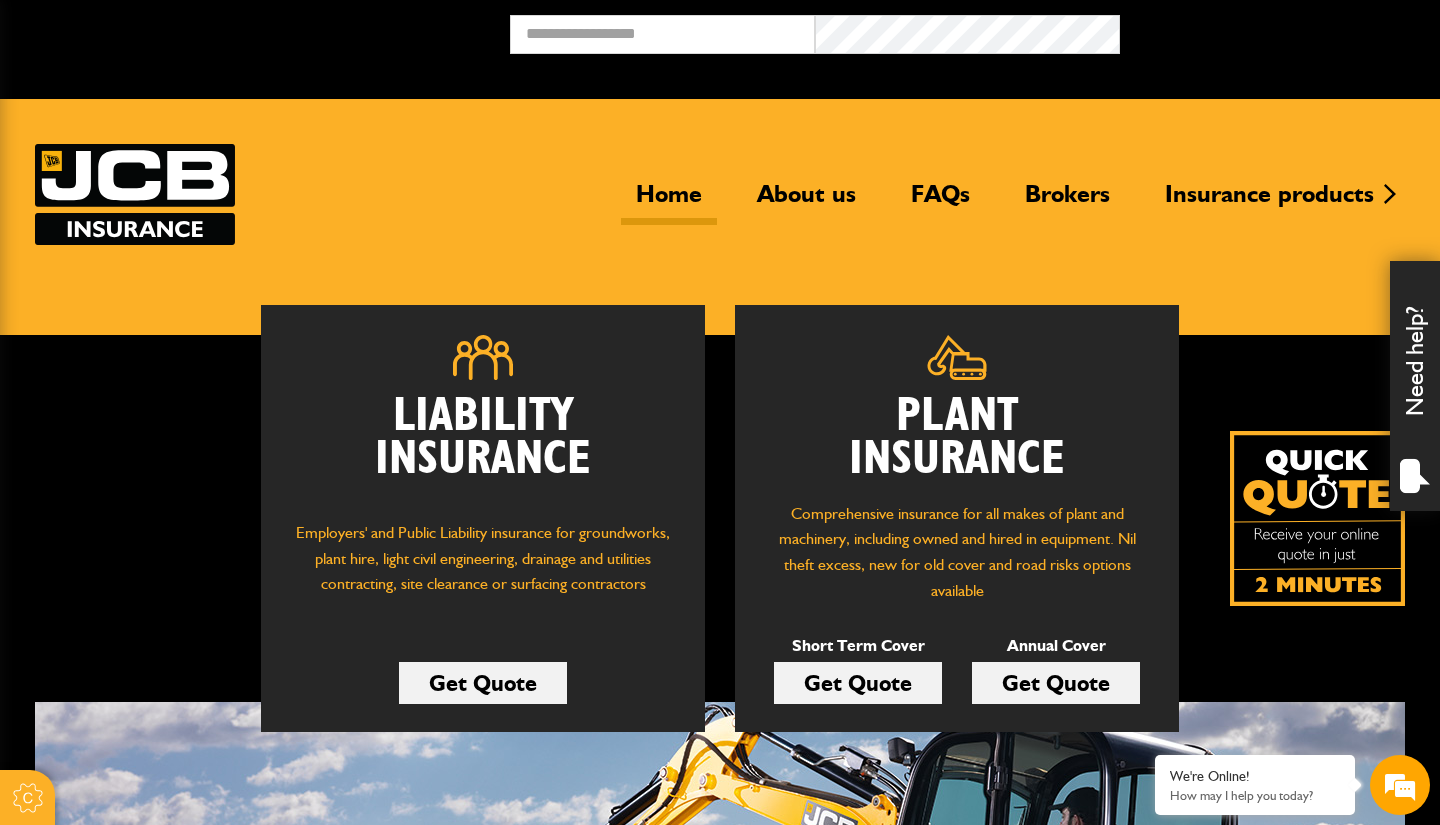 scroll, scrollTop: 0, scrollLeft: 0, axis: both 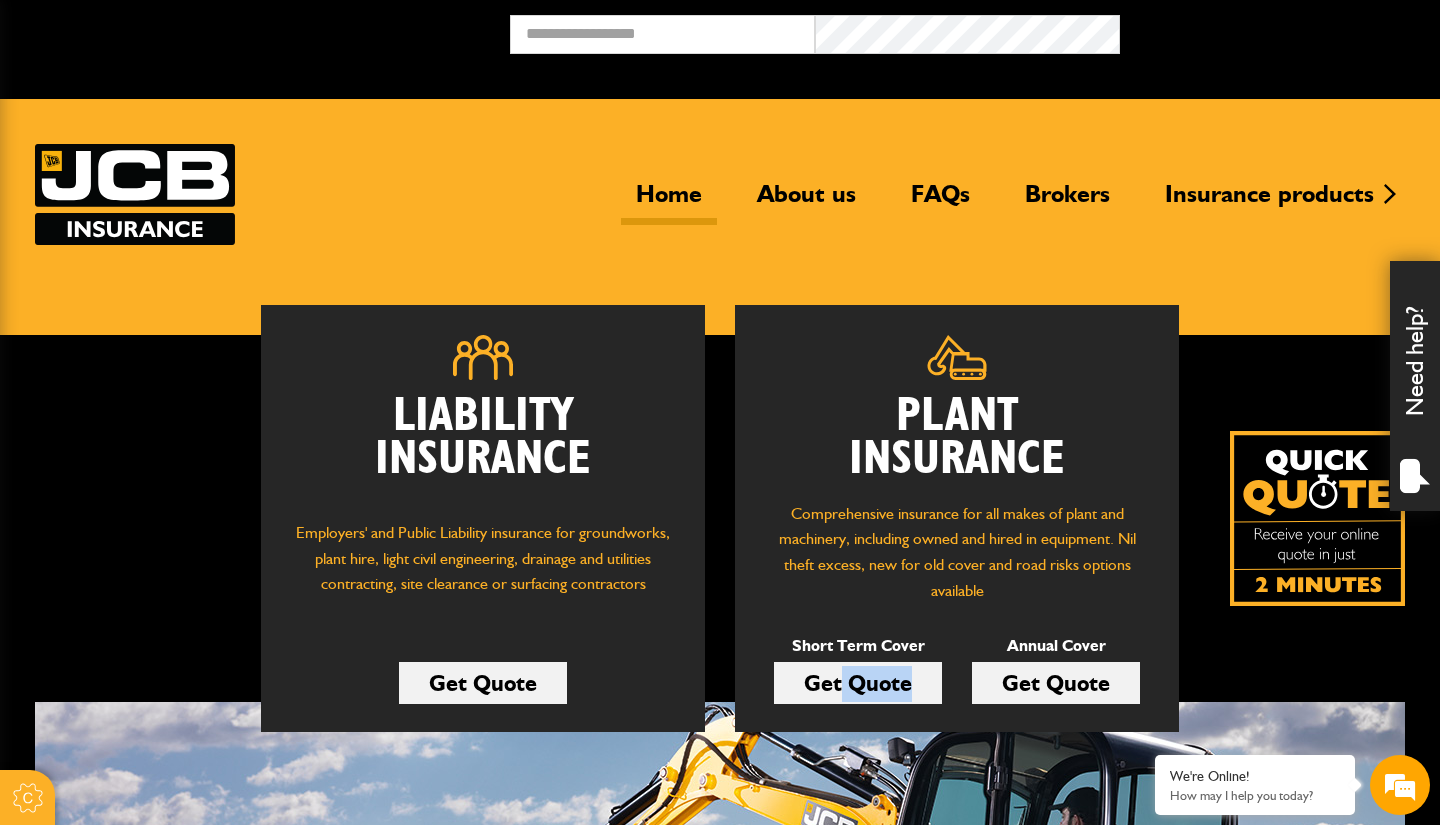 click on "Plant Insurance Comprehensive insurance for all makes of plant and machinery, including owned and hired in equipment.  Nil theft excess, new for old cover and road risks options available Short Term Cover Get Quote Annual Cover Get Quote" at bounding box center [957, 518] 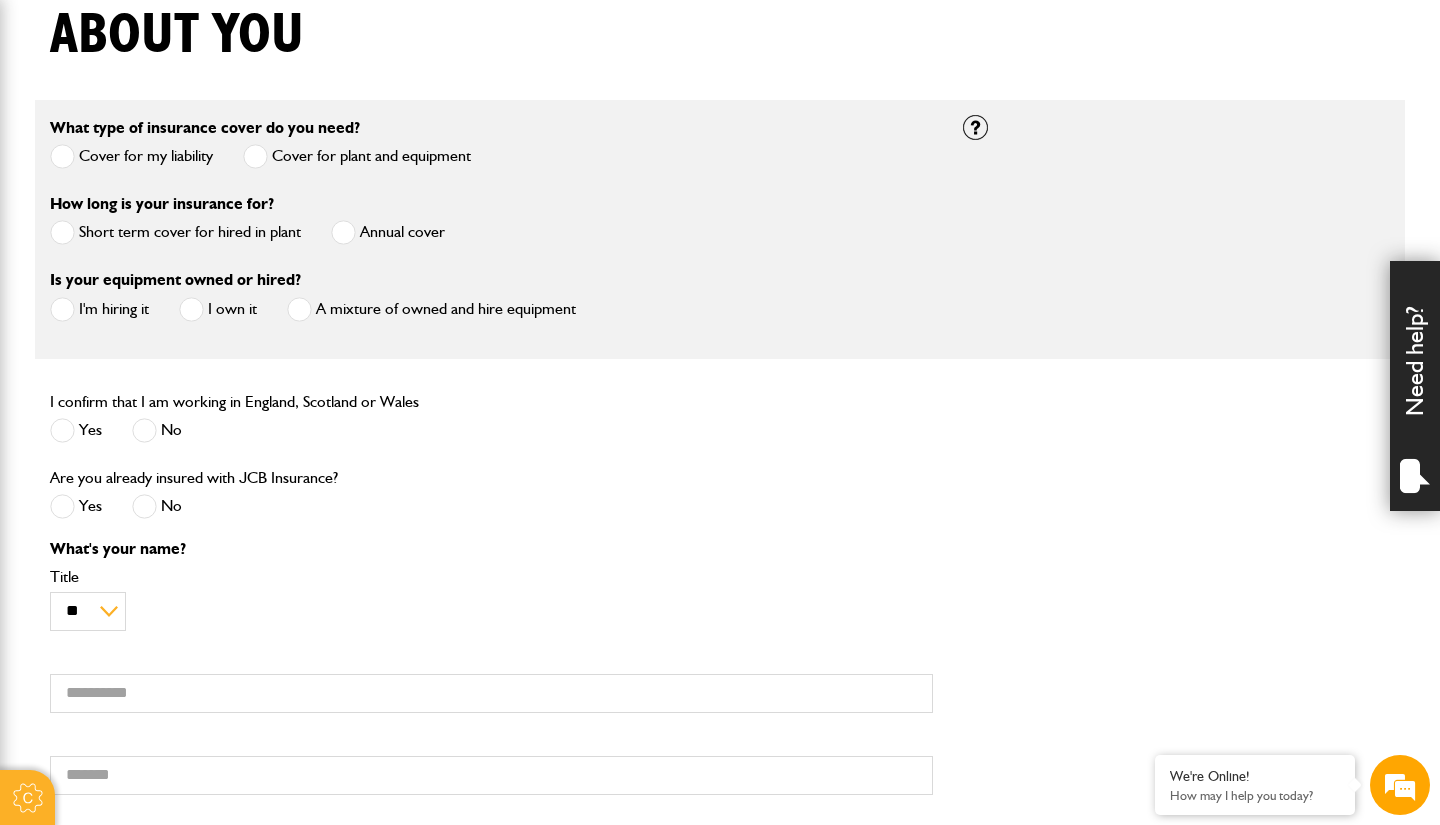 scroll, scrollTop: 558, scrollLeft: 0, axis: vertical 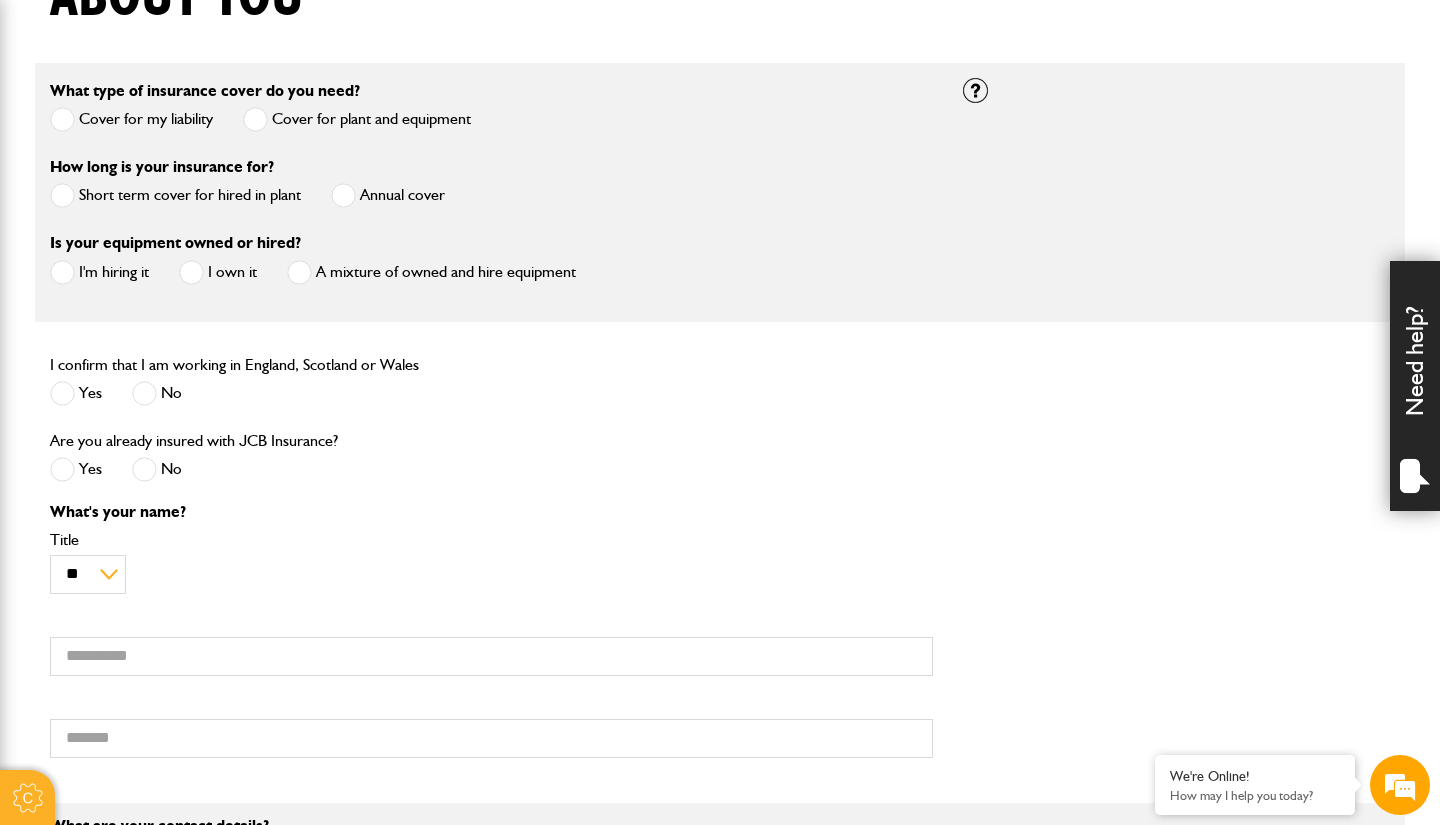 click at bounding box center [62, 195] 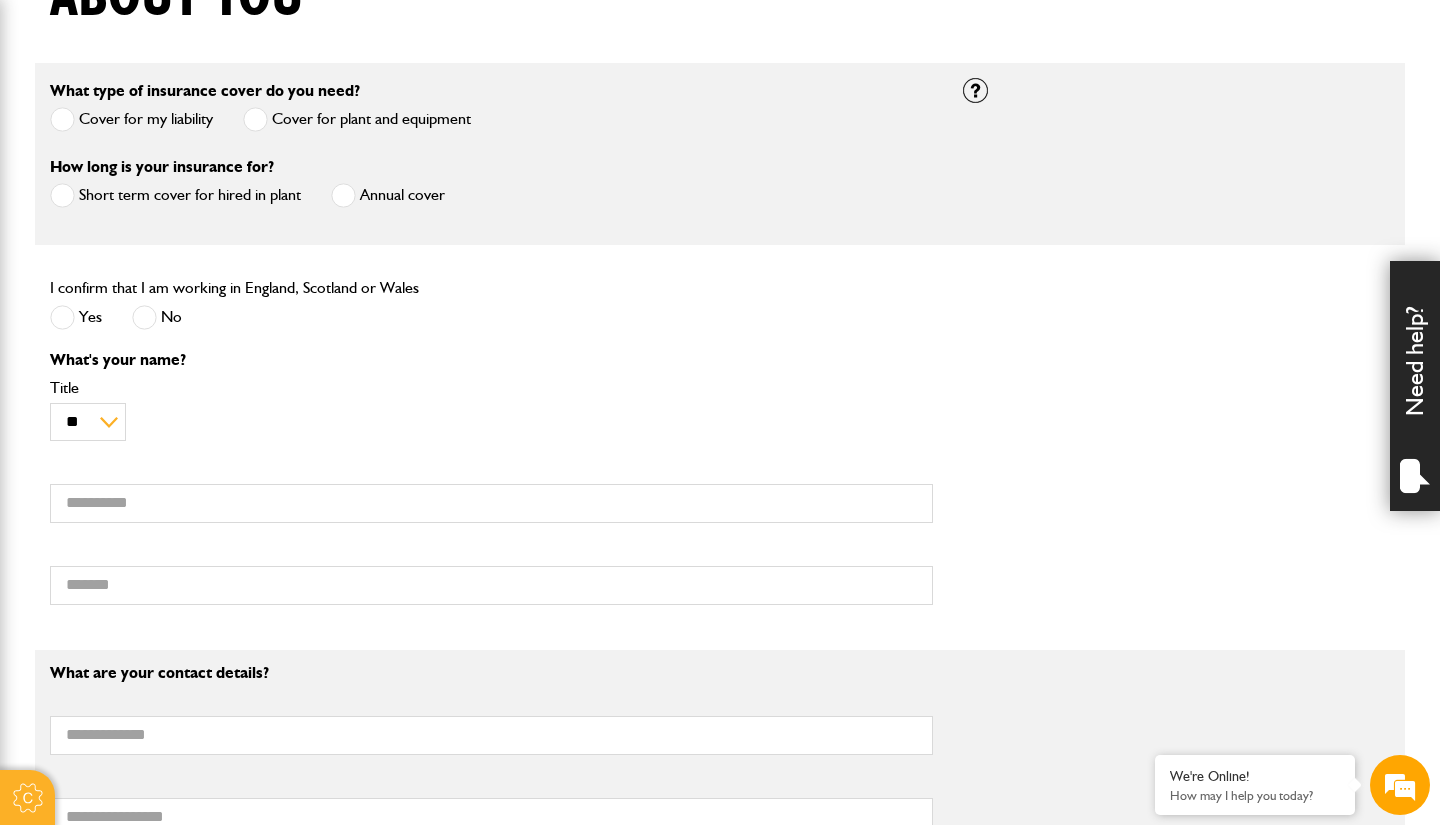 click at bounding box center (62, 317) 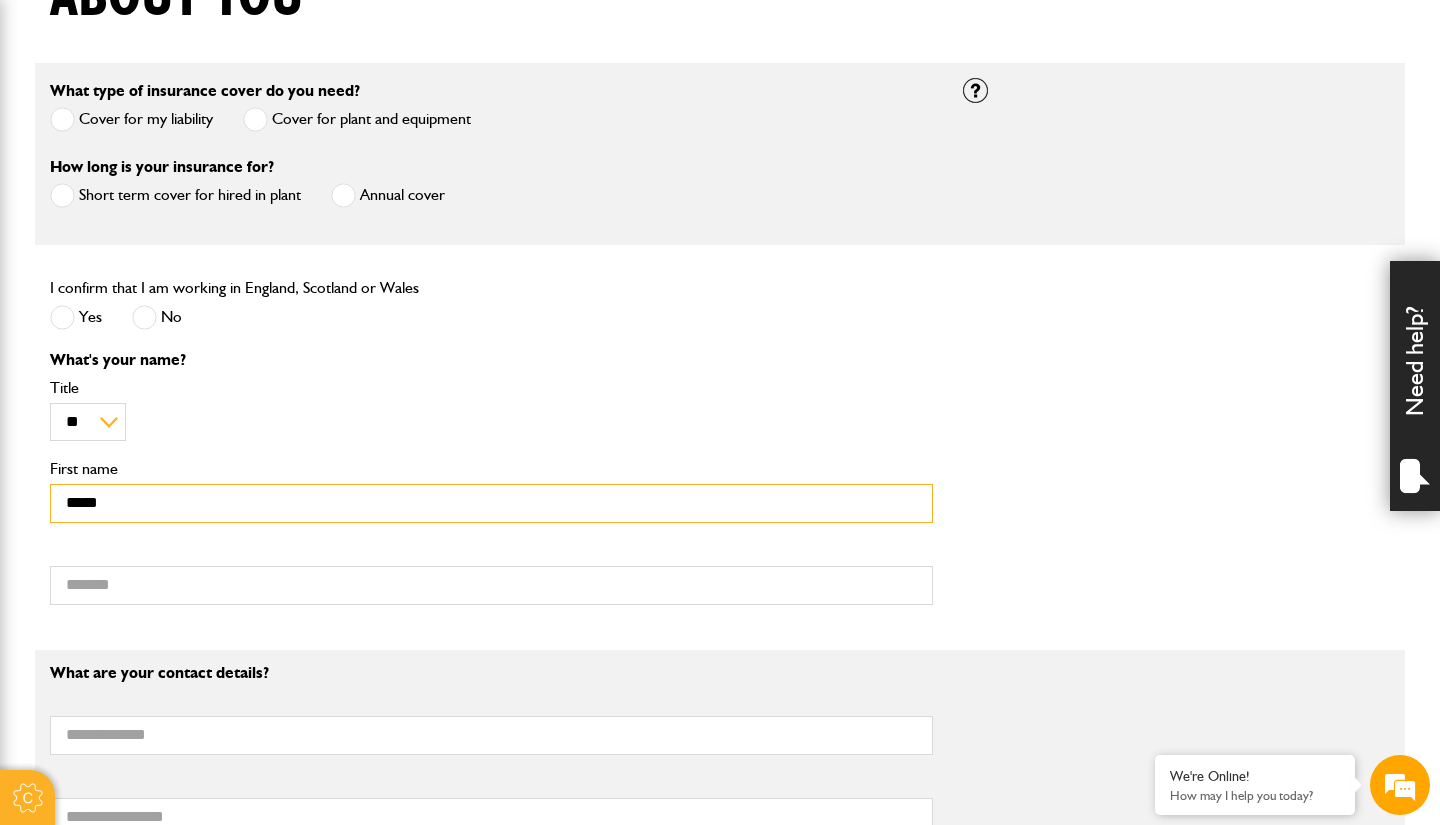 type on "*****" 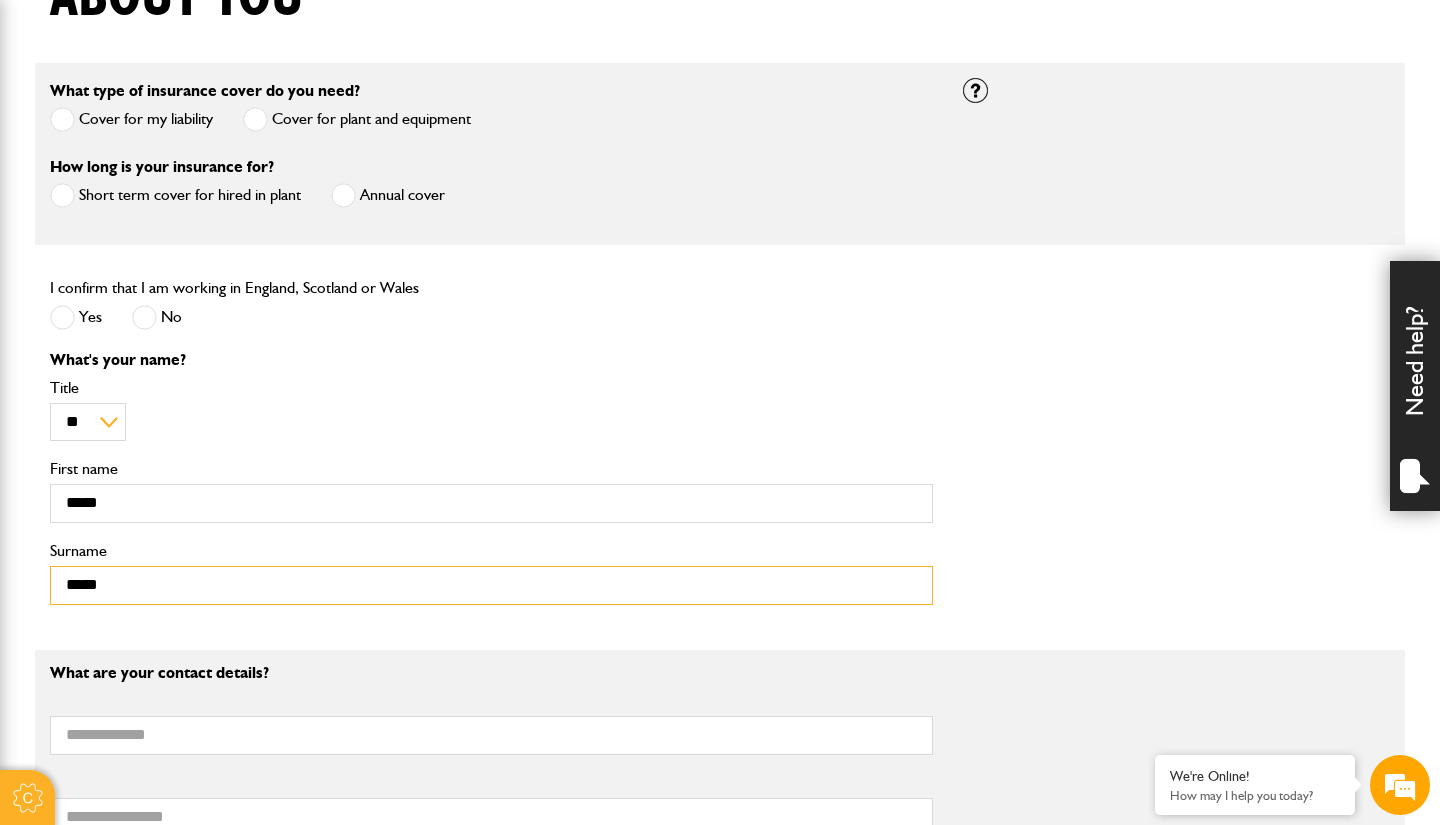 type on "*****" 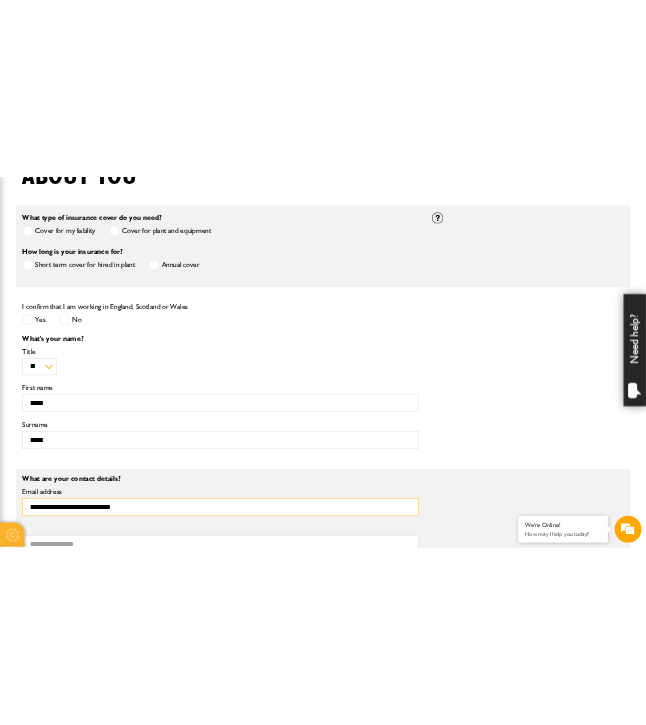 scroll, scrollTop: 1093, scrollLeft: 0, axis: vertical 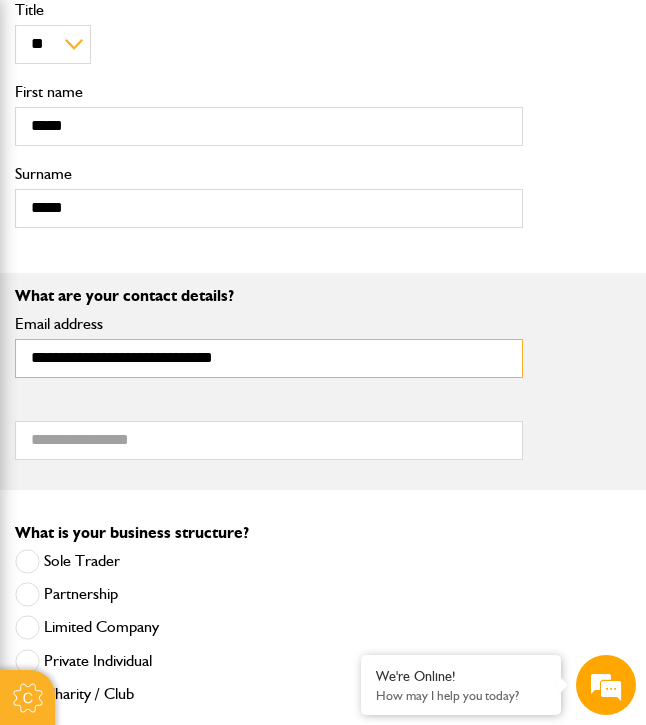 type on "**********" 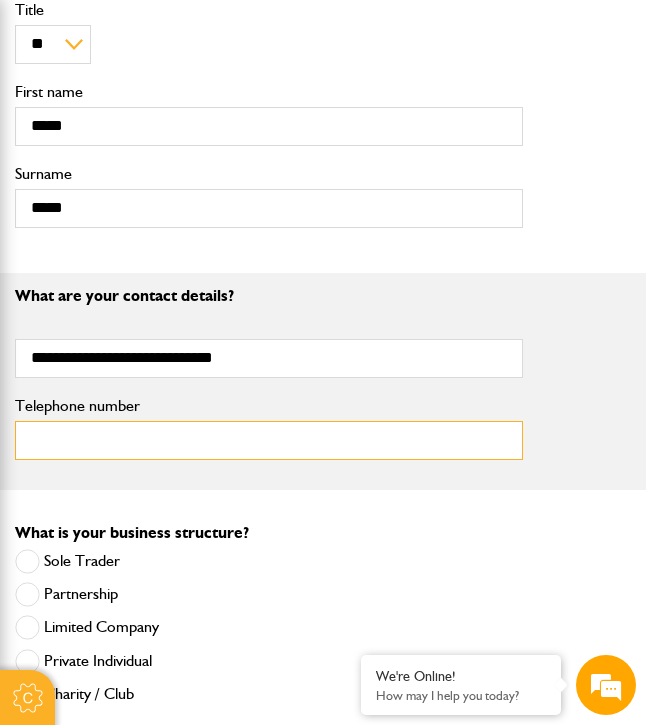 click on "Telephone number" at bounding box center [269, 440] 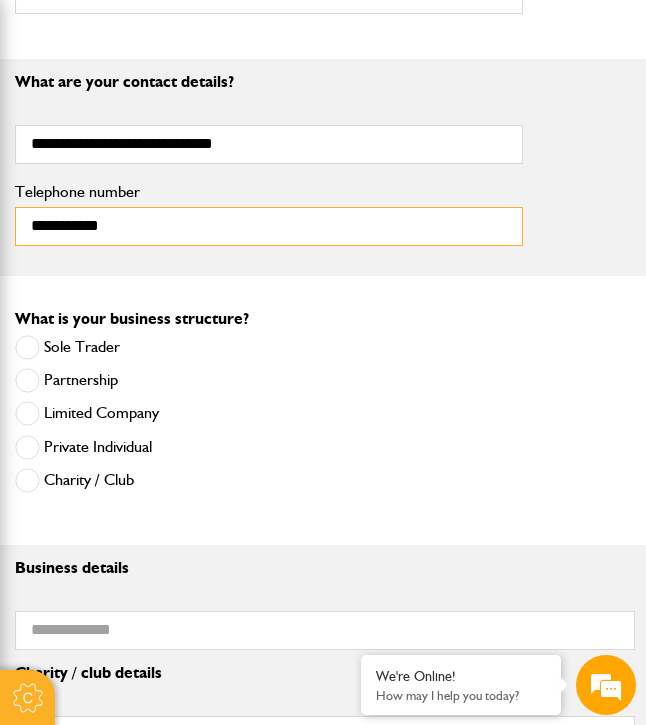 scroll, scrollTop: 1313, scrollLeft: 0, axis: vertical 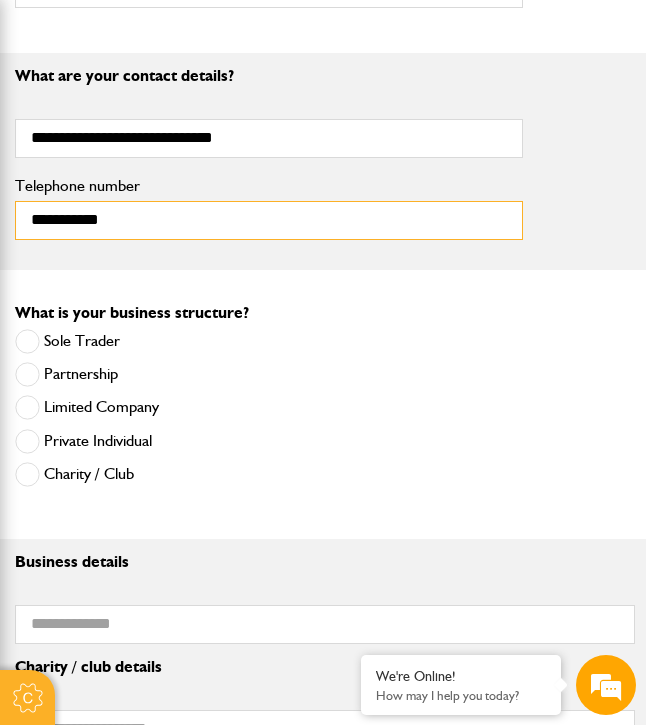 type on "**********" 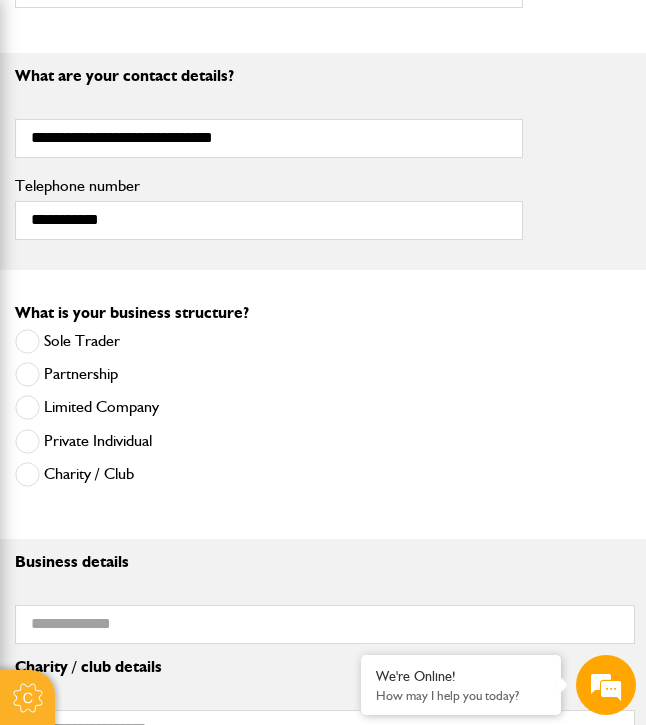 click at bounding box center (27, 407) 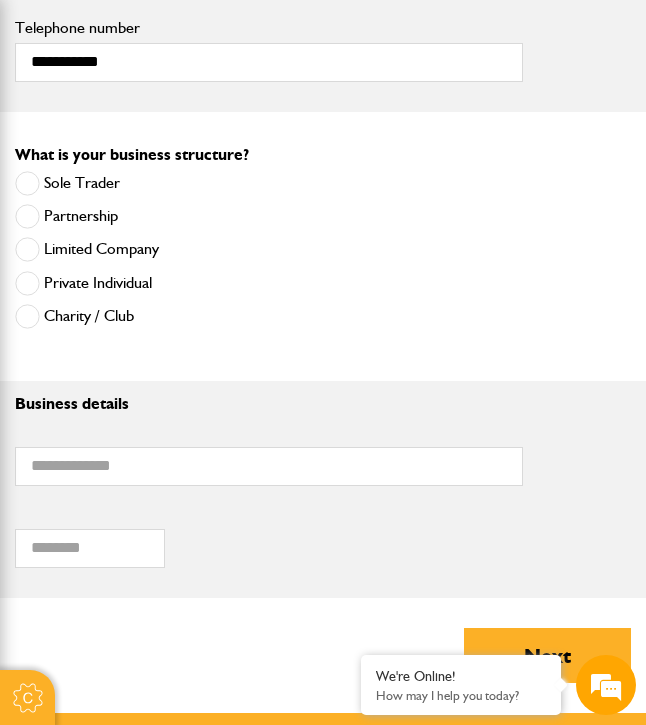 scroll, scrollTop: 1473, scrollLeft: 0, axis: vertical 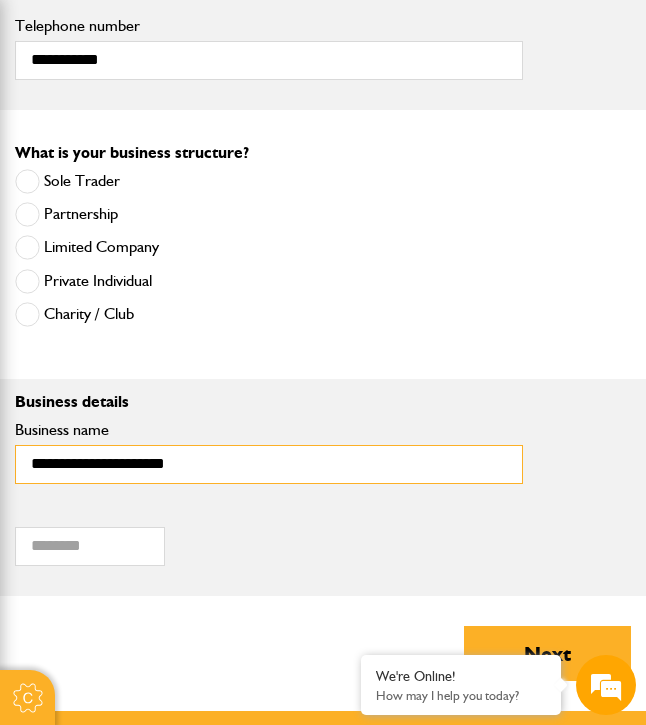 type on "**********" 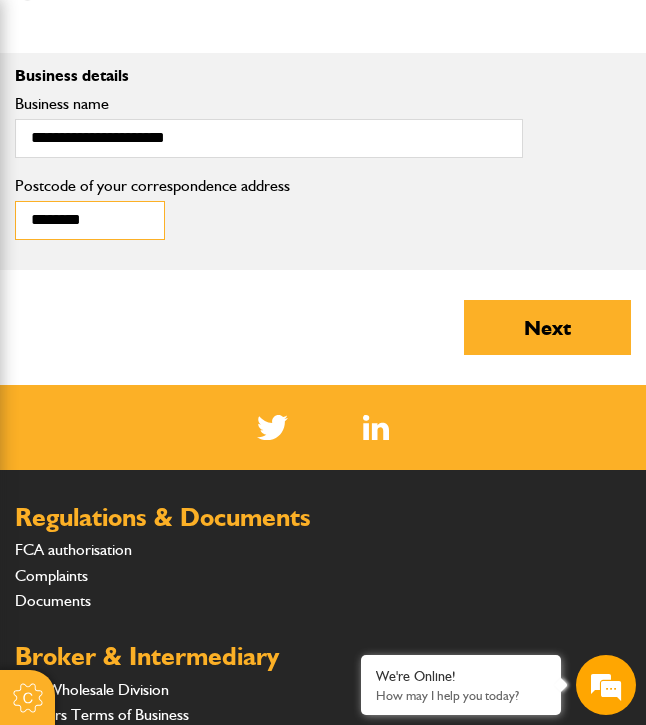 scroll, scrollTop: 1773, scrollLeft: 0, axis: vertical 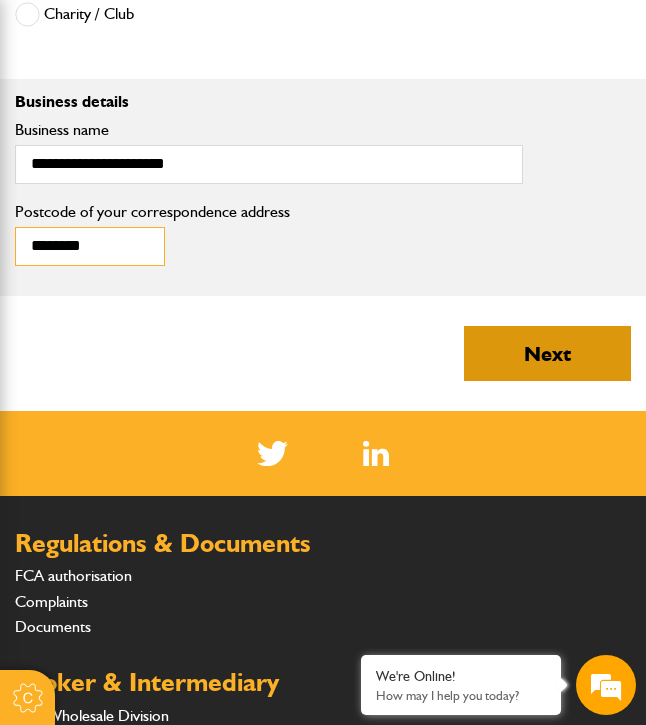 type on "********" 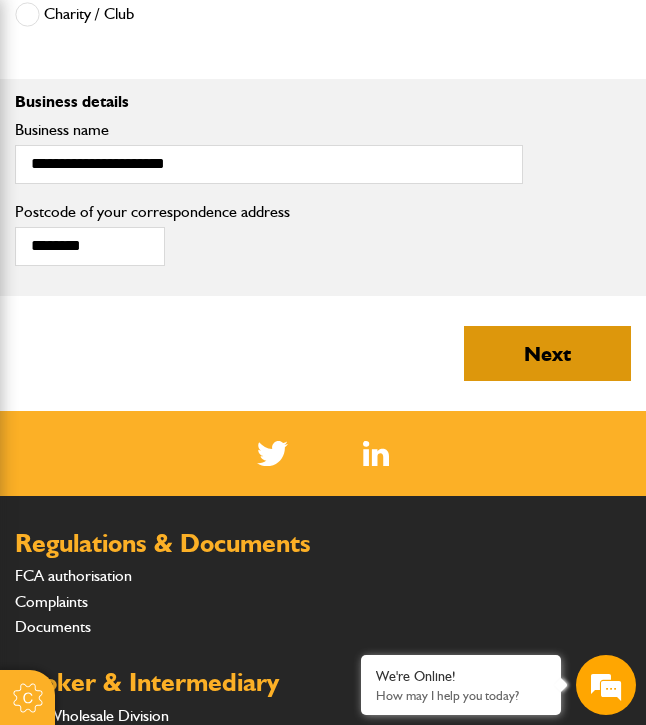 click on "Next" at bounding box center [547, 353] 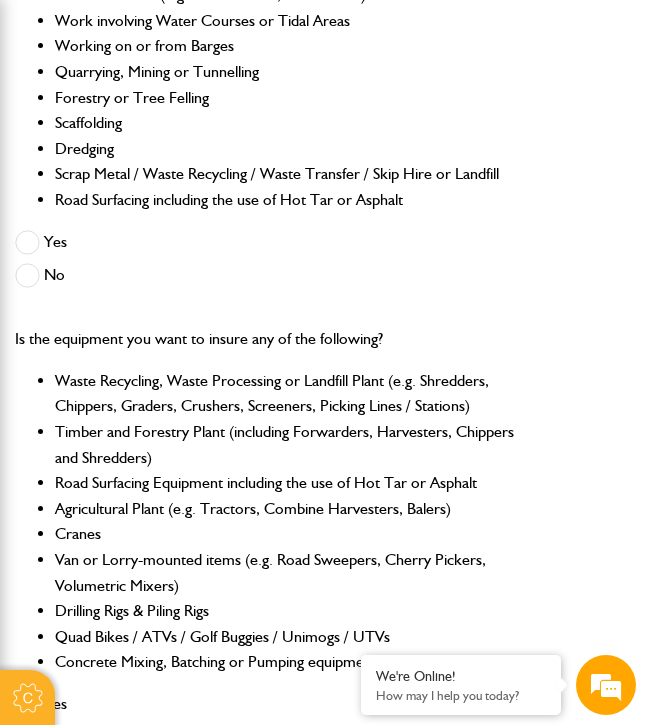 scroll, scrollTop: 816, scrollLeft: 0, axis: vertical 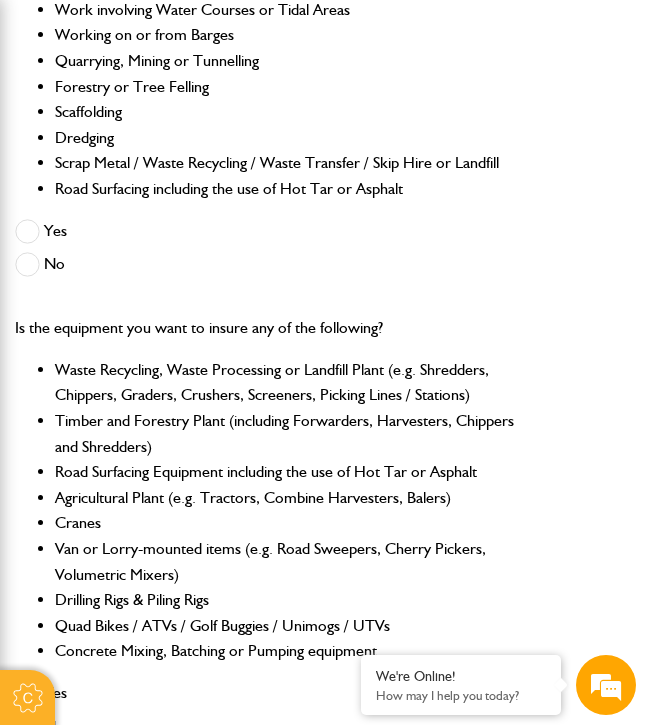 click at bounding box center (27, 264) 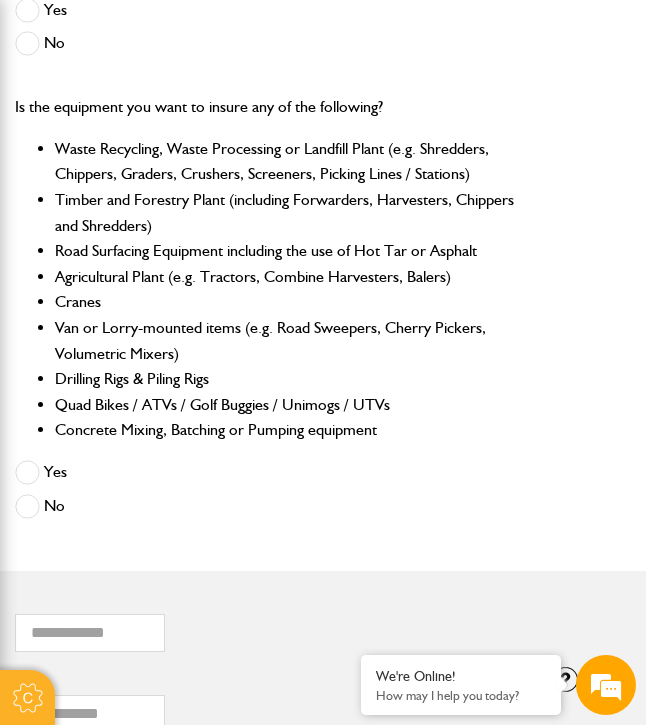 scroll, scrollTop: 1061, scrollLeft: 0, axis: vertical 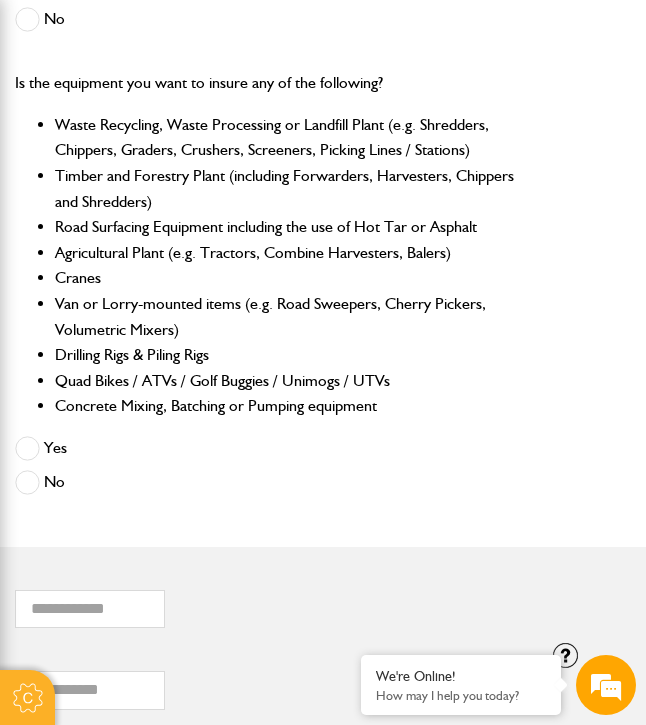 click at bounding box center (27, 482) 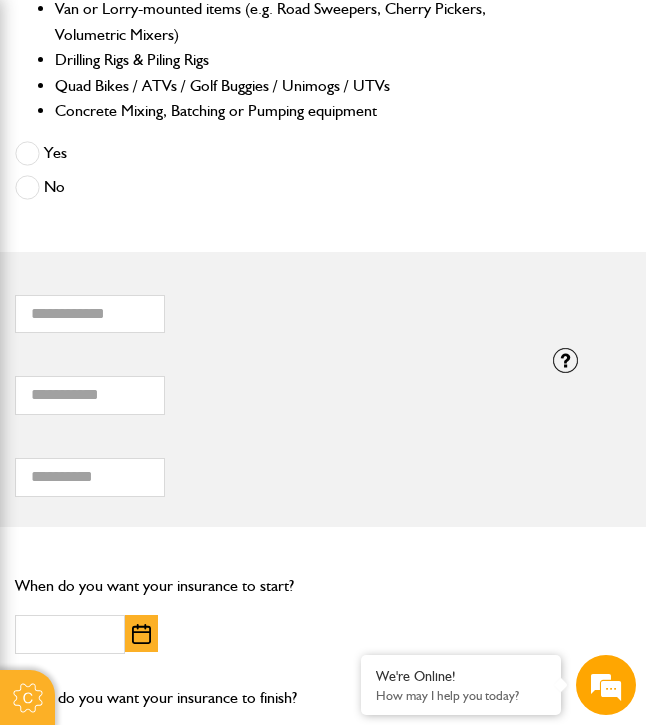 scroll, scrollTop: 1362, scrollLeft: 0, axis: vertical 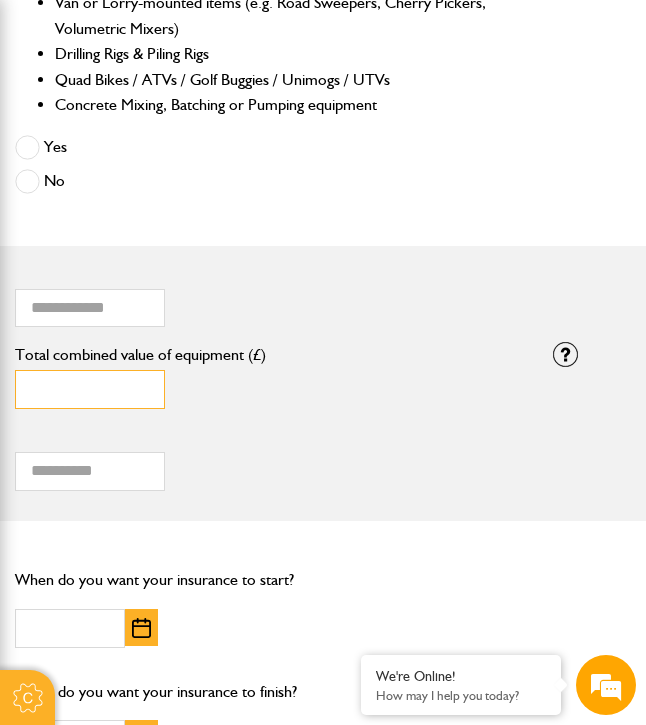 click on "*" at bounding box center (90, 389) 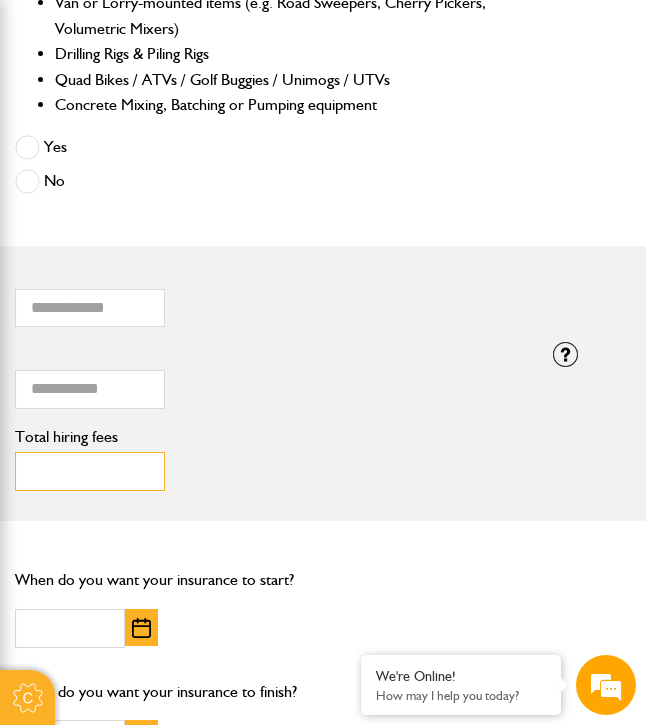 click on "Total hiring fees" at bounding box center (90, 471) 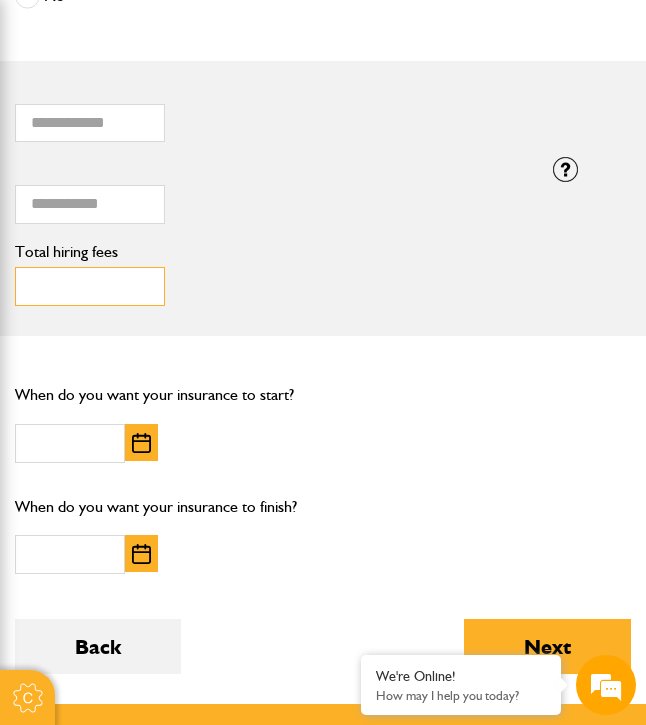 scroll, scrollTop: 1548, scrollLeft: 0, axis: vertical 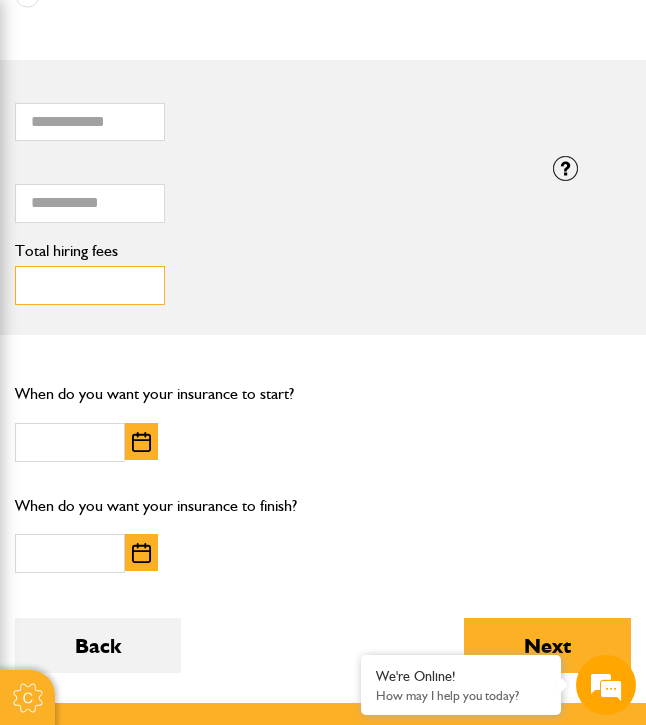 type on "****" 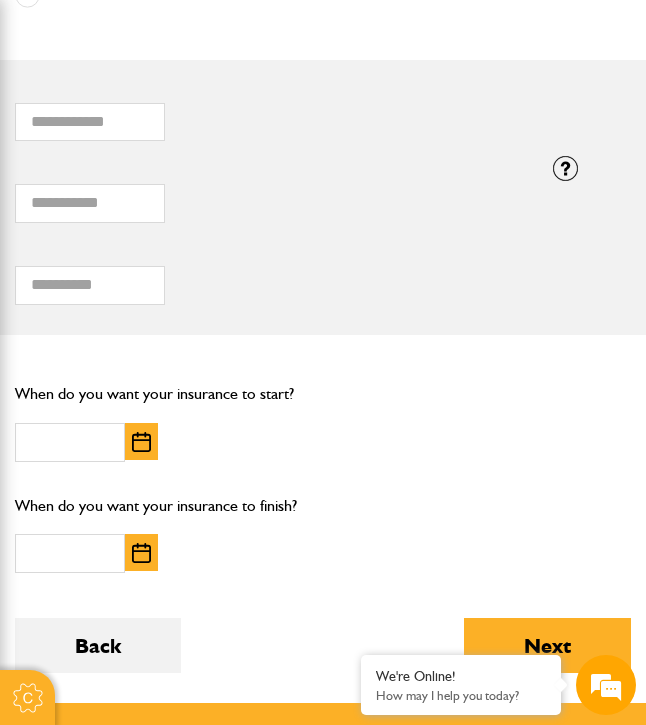 click at bounding box center (141, 441) 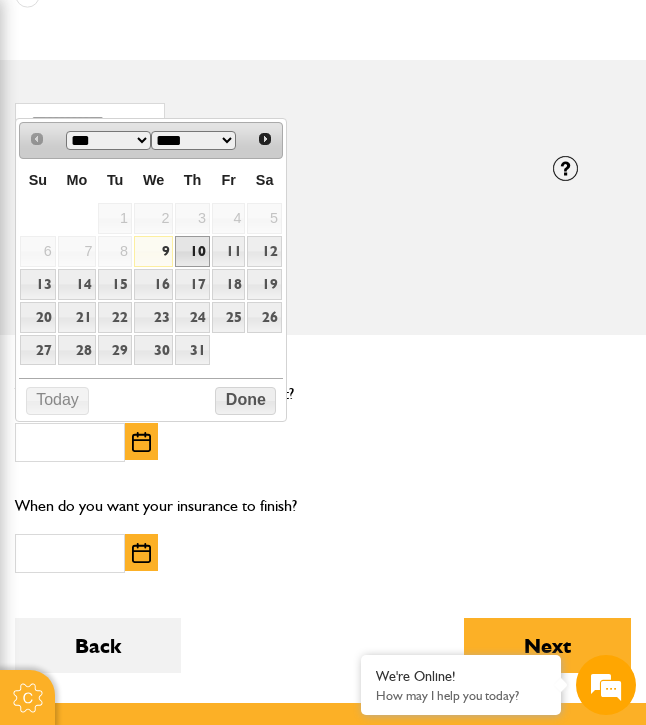 click on "10" at bounding box center (192, 251) 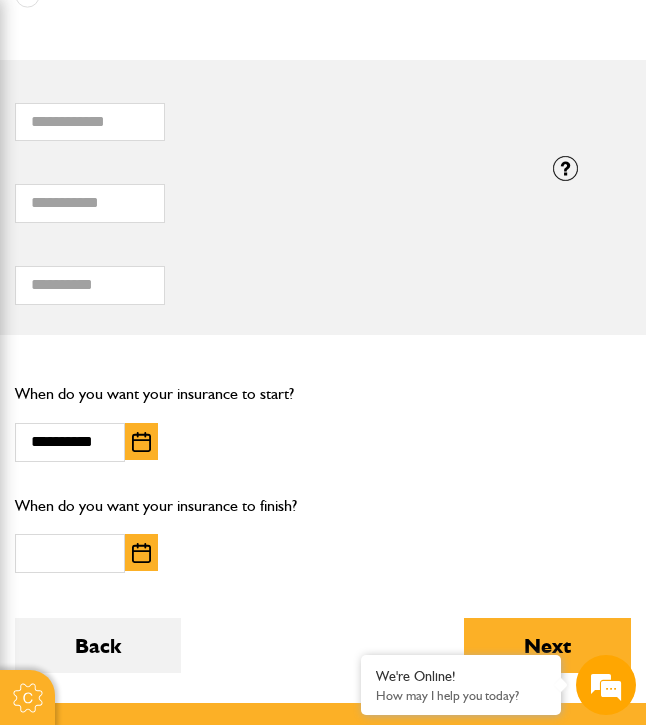 click at bounding box center [141, 553] 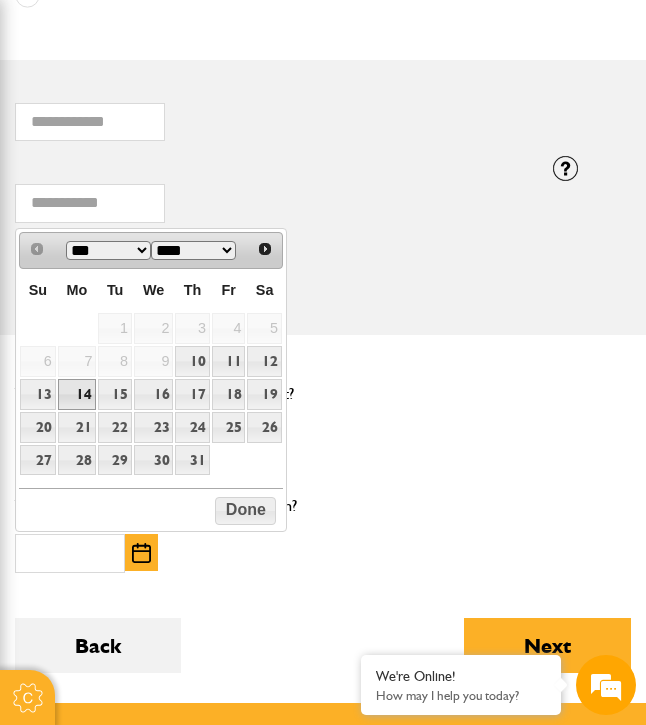 click on "14" at bounding box center [77, 394] 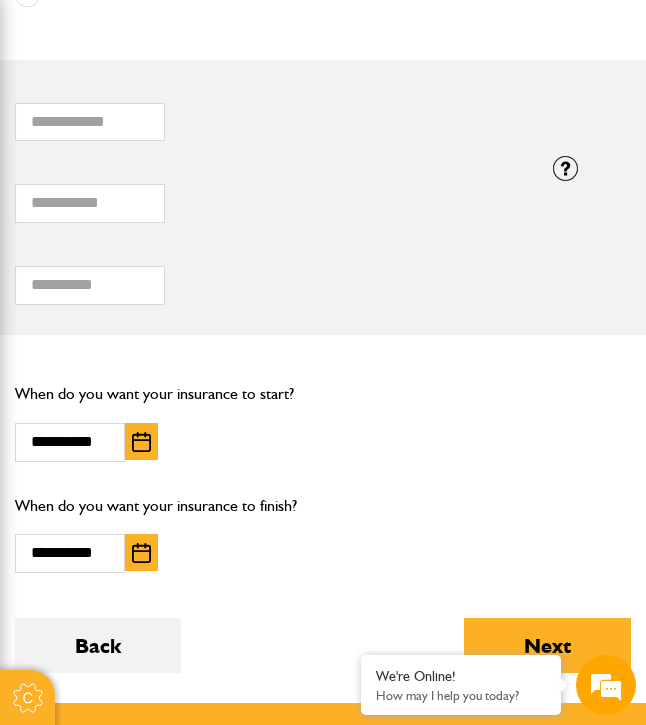 scroll, scrollTop: 1679, scrollLeft: 0, axis: vertical 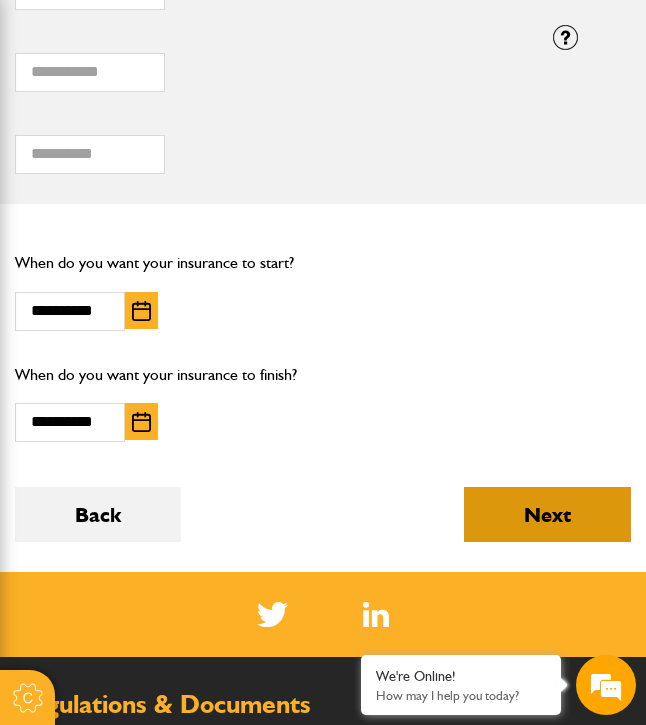 click on "Next" at bounding box center [547, 514] 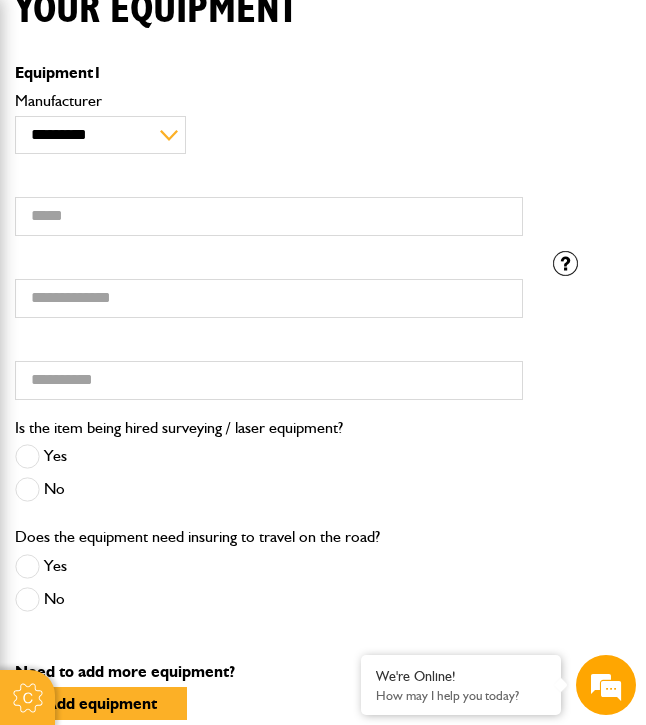 scroll, scrollTop: 629, scrollLeft: 0, axis: vertical 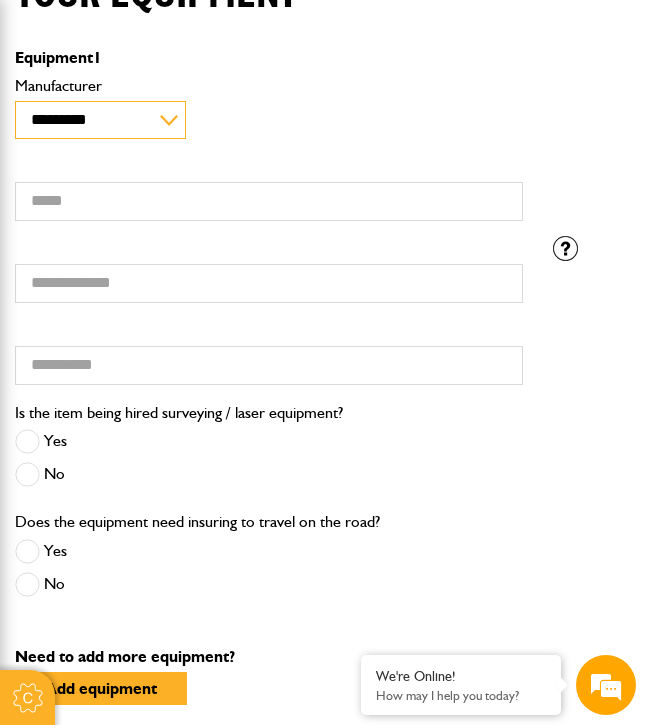 select on "**" 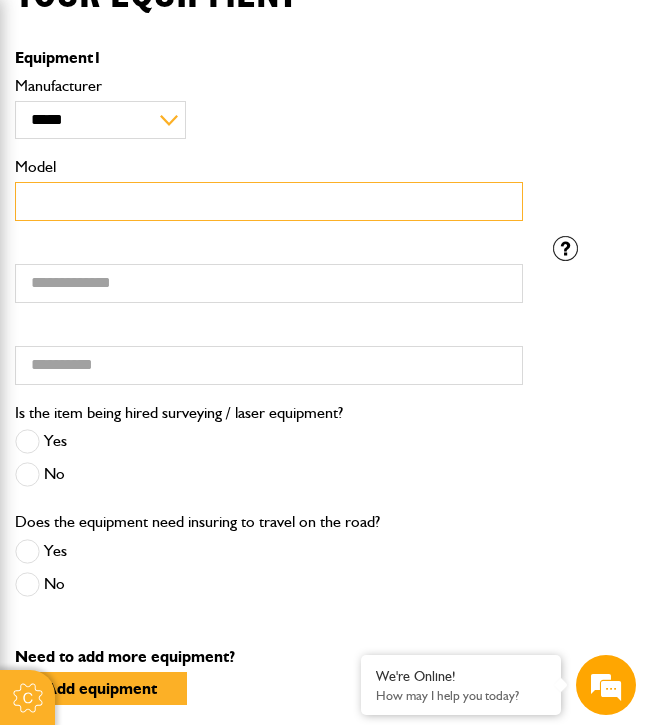 click on "Model" at bounding box center [269, 201] 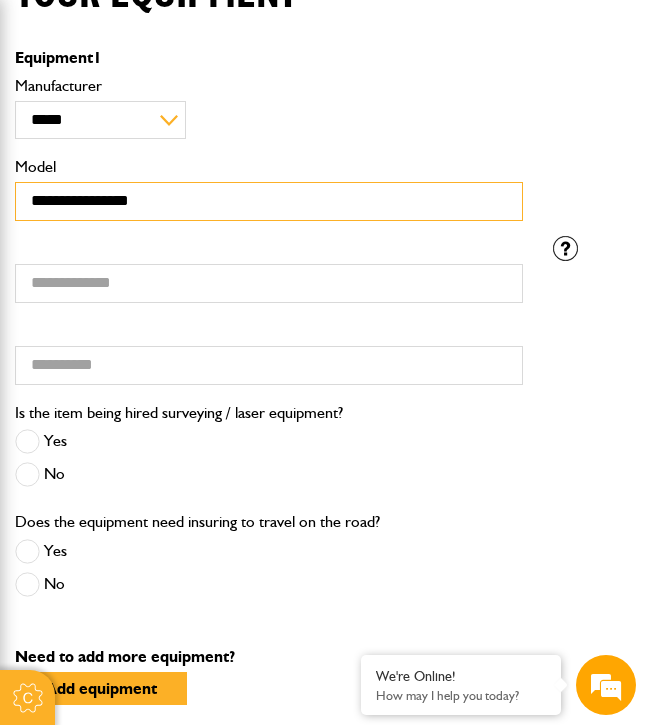type on "**********" 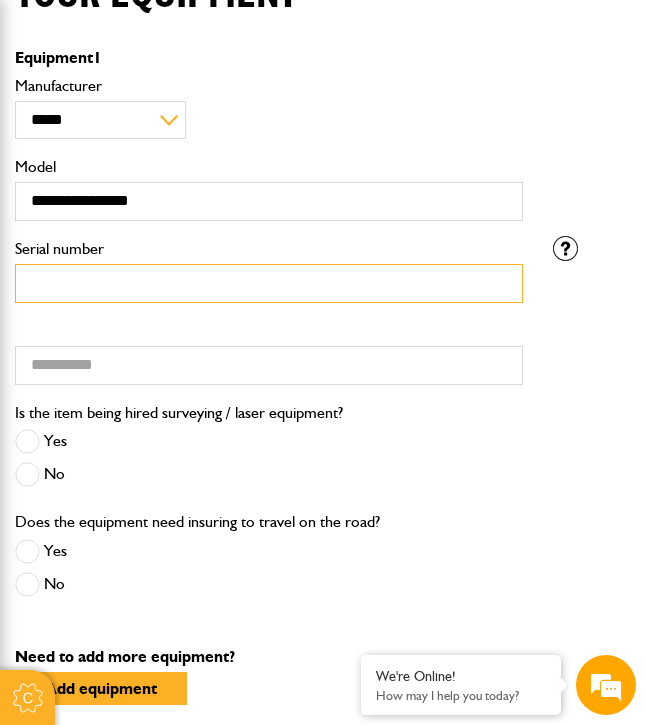 click on "Serial number" at bounding box center [269, 283] 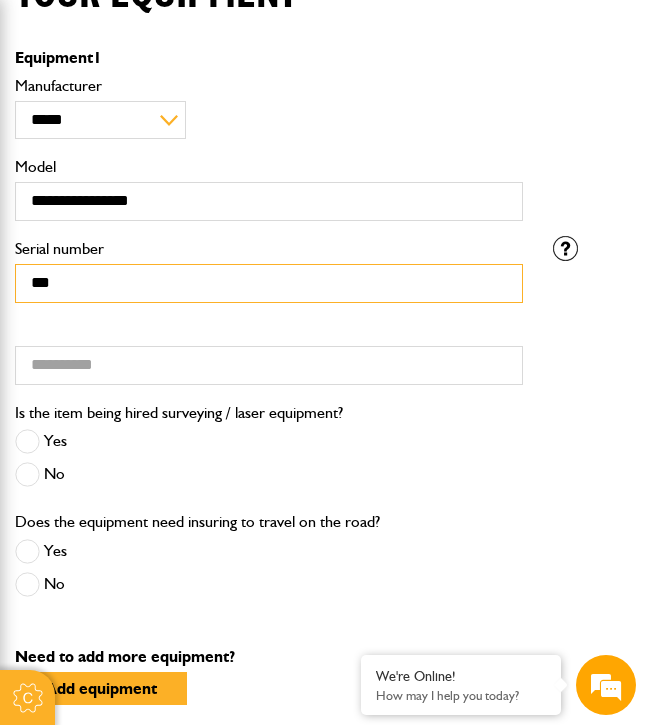 type on "***" 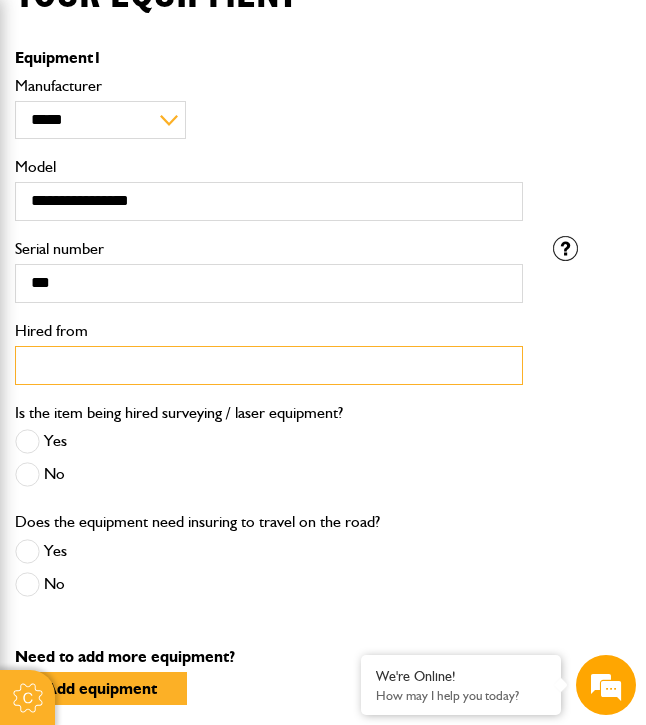 click on "Hired from" at bounding box center (269, 365) 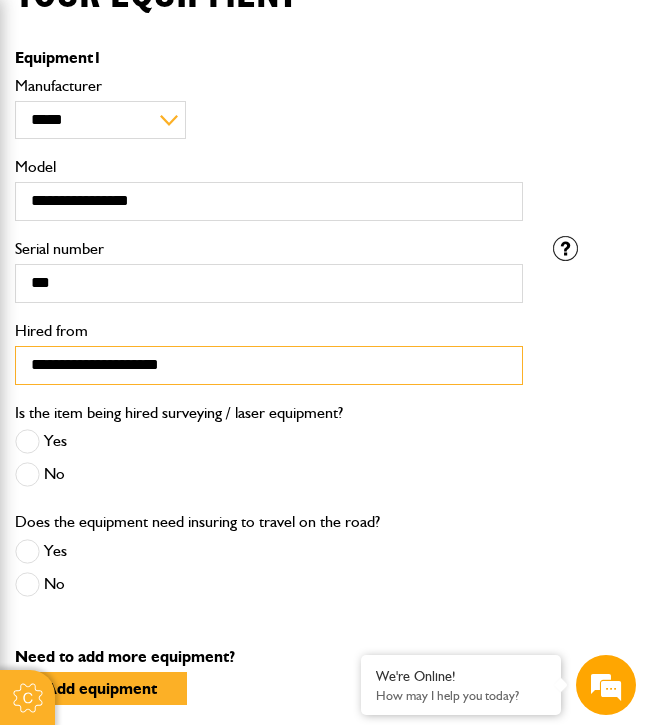 type on "**********" 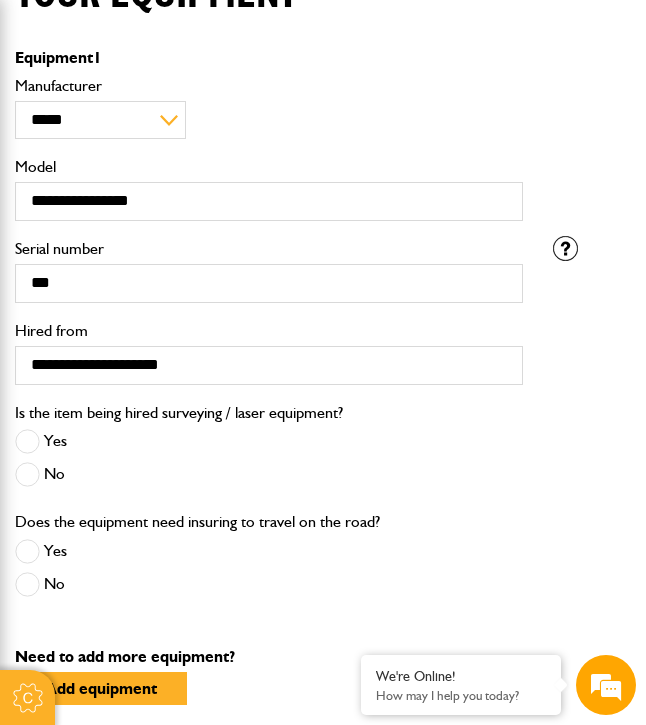 click at bounding box center (27, 474) 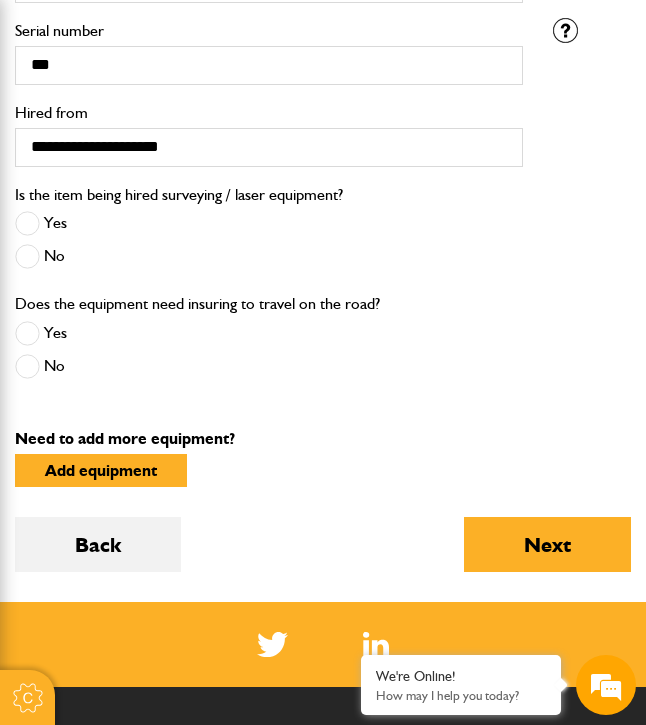 scroll, scrollTop: 870, scrollLeft: 0, axis: vertical 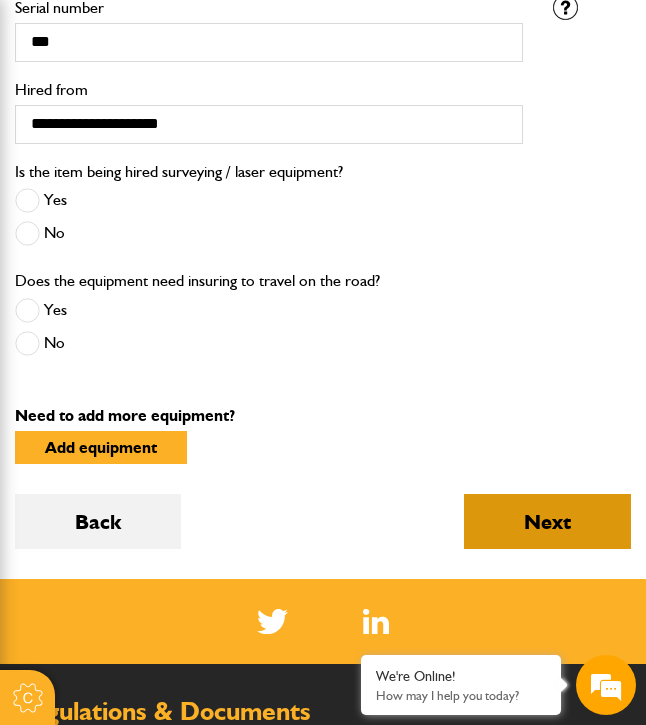 click on "Next" at bounding box center (547, 521) 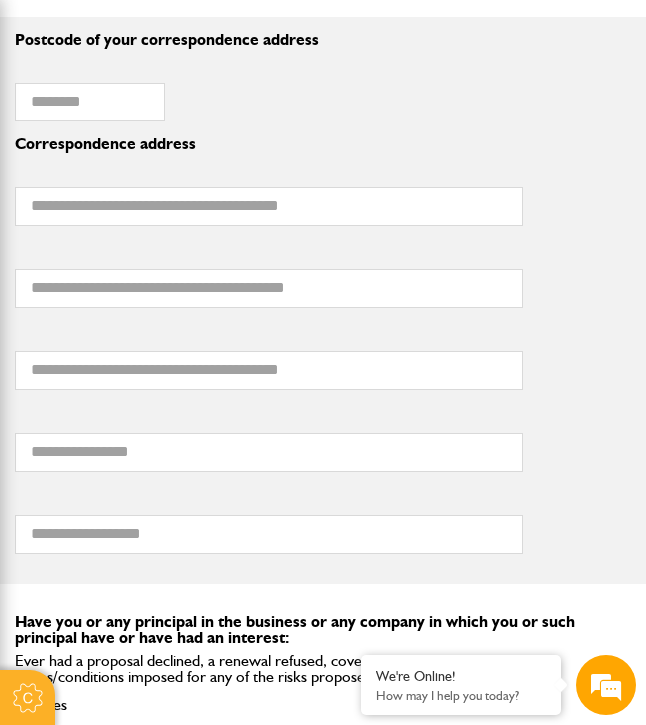 scroll, scrollTop: 1710, scrollLeft: 0, axis: vertical 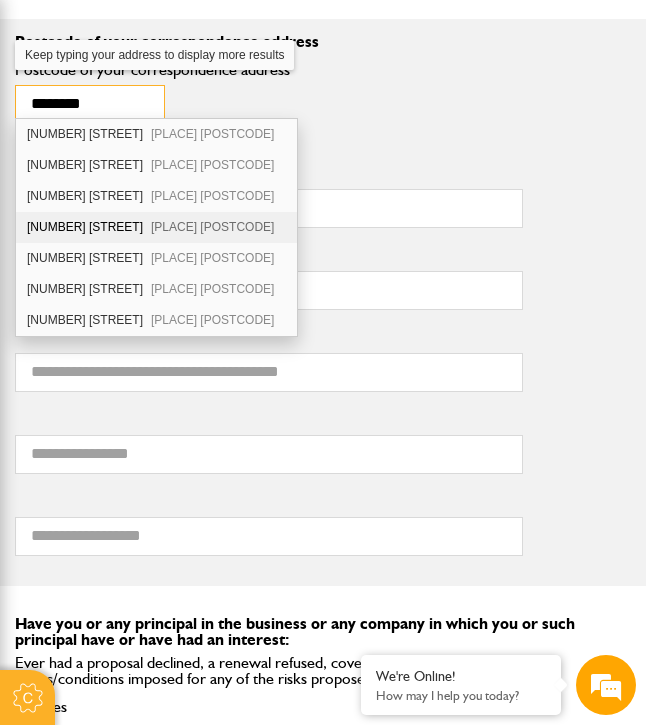 type on "********" 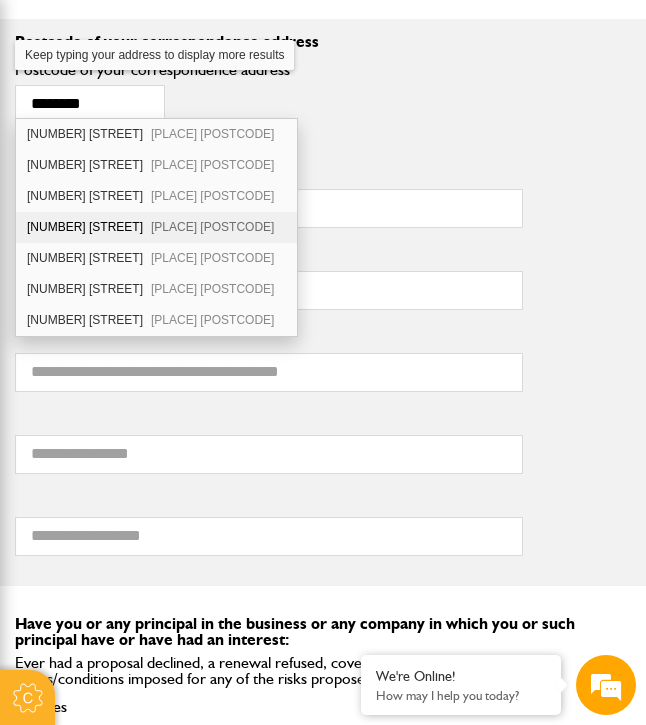 click on "8 Mayfield Avenue Totton Southampton SO40 3JS" at bounding box center [156, 227] 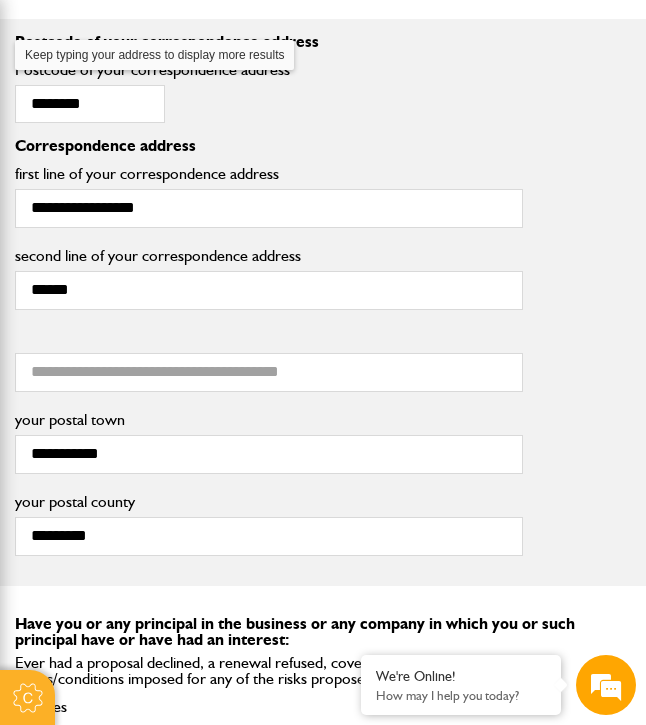 scroll, scrollTop: 0, scrollLeft: 0, axis: both 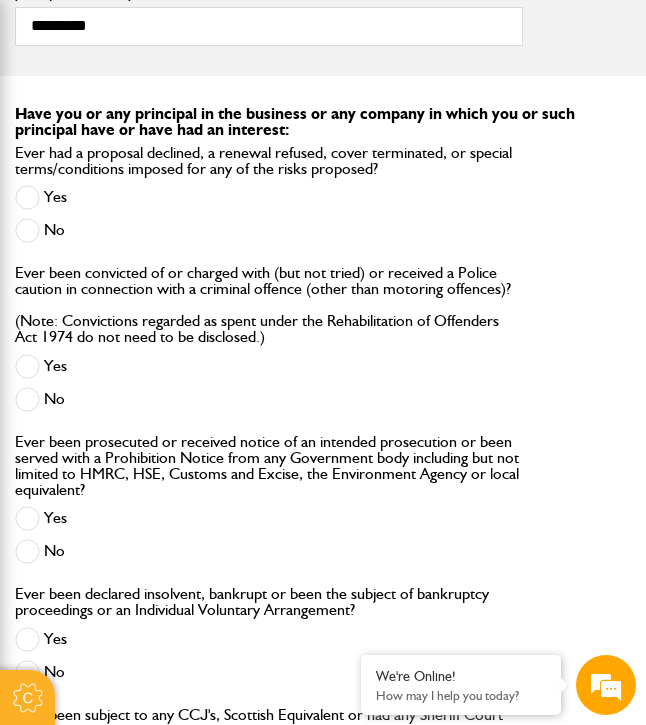 click at bounding box center [27, 230] 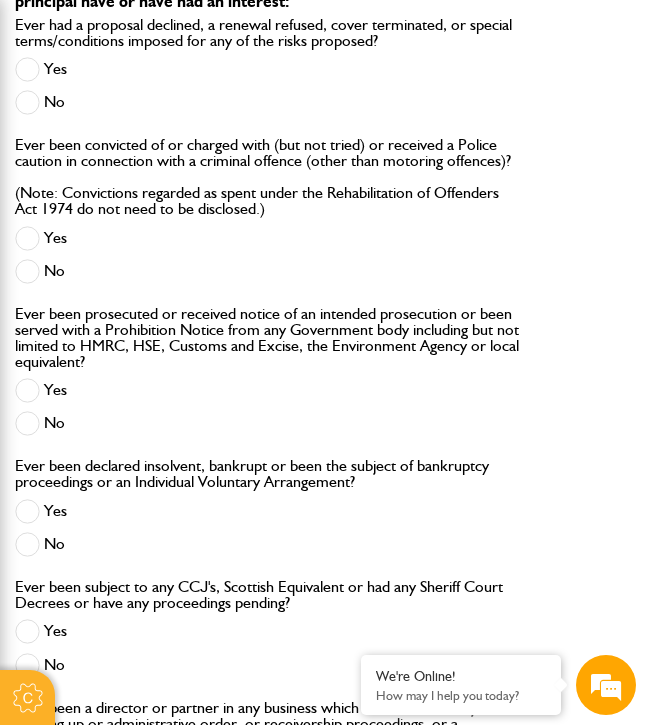 scroll, scrollTop: 2353, scrollLeft: 0, axis: vertical 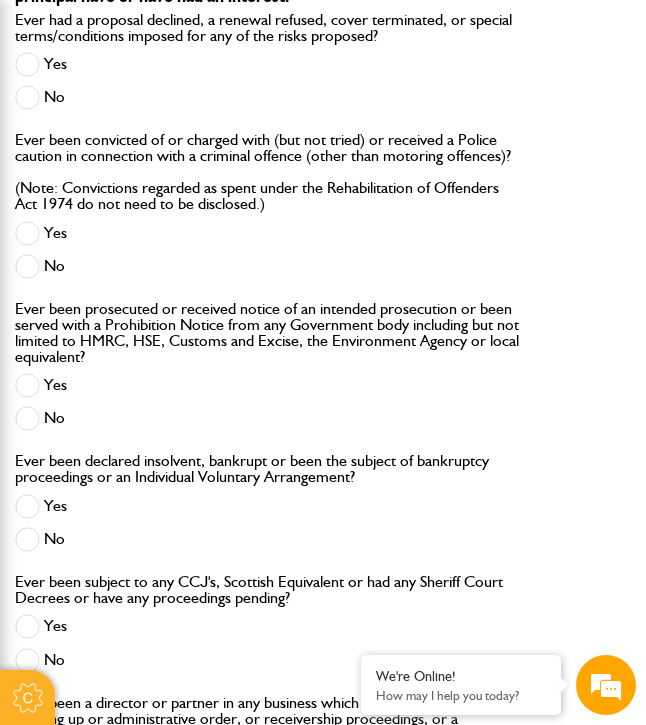click at bounding box center (27, 418) 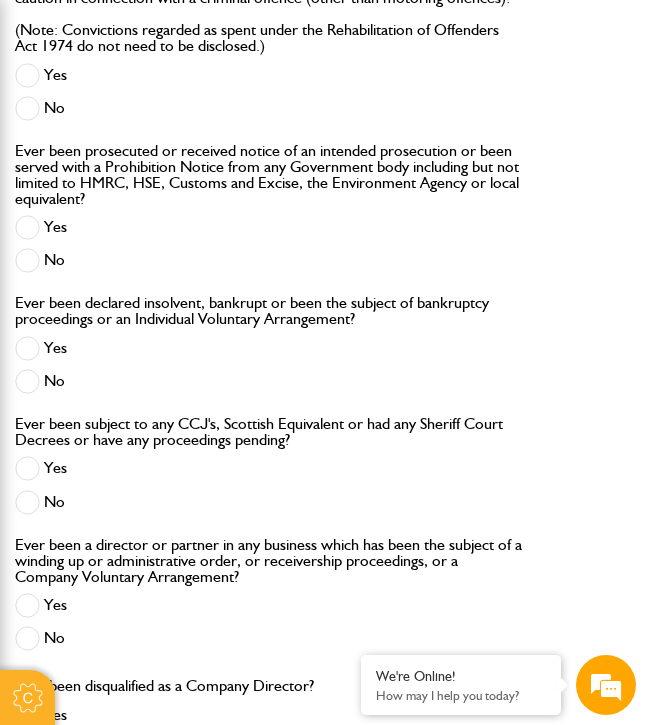 scroll, scrollTop: 2536, scrollLeft: 0, axis: vertical 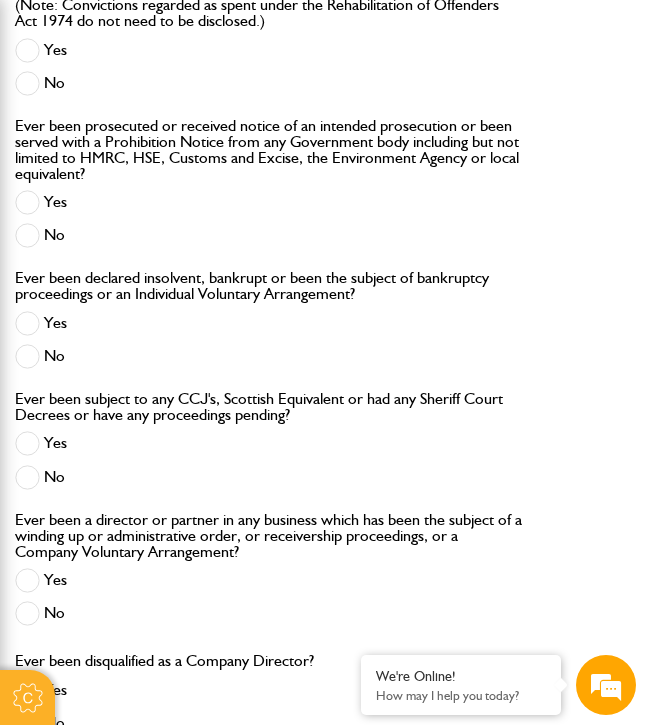 click at bounding box center (27, 477) 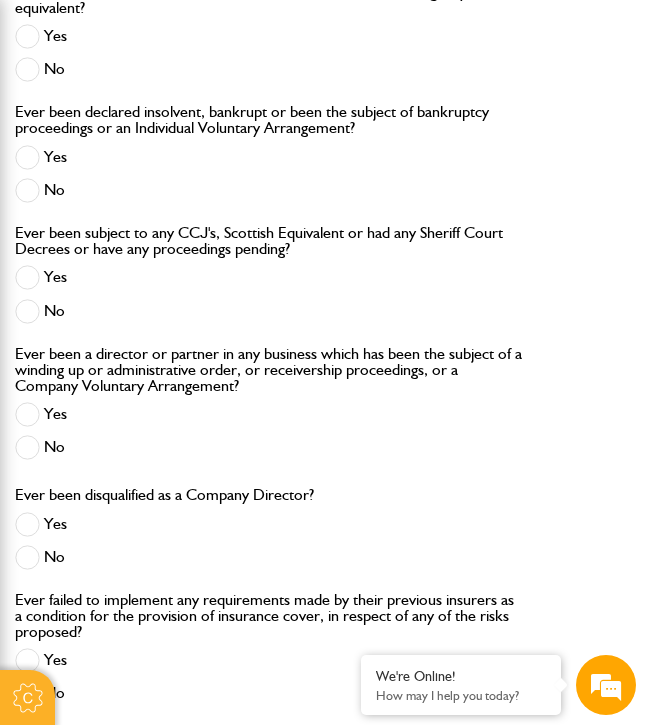 scroll, scrollTop: 2704, scrollLeft: 0, axis: vertical 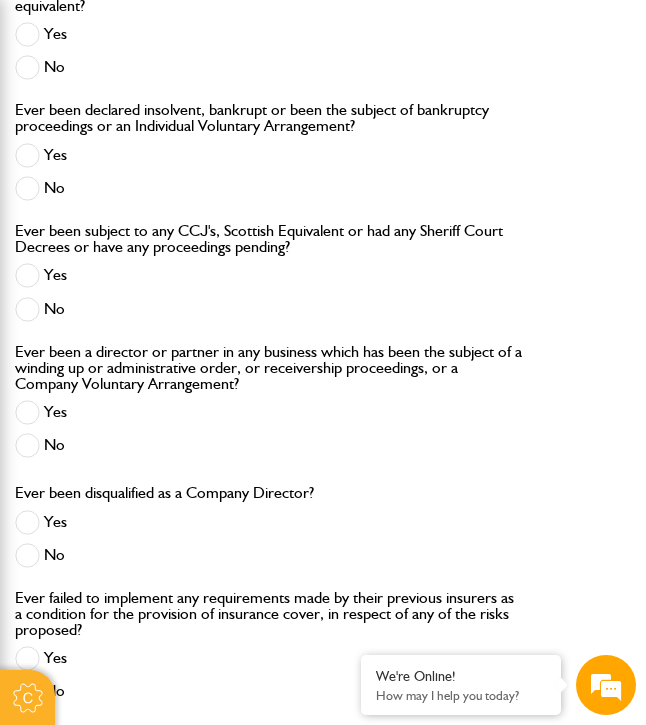 click at bounding box center (27, 445) 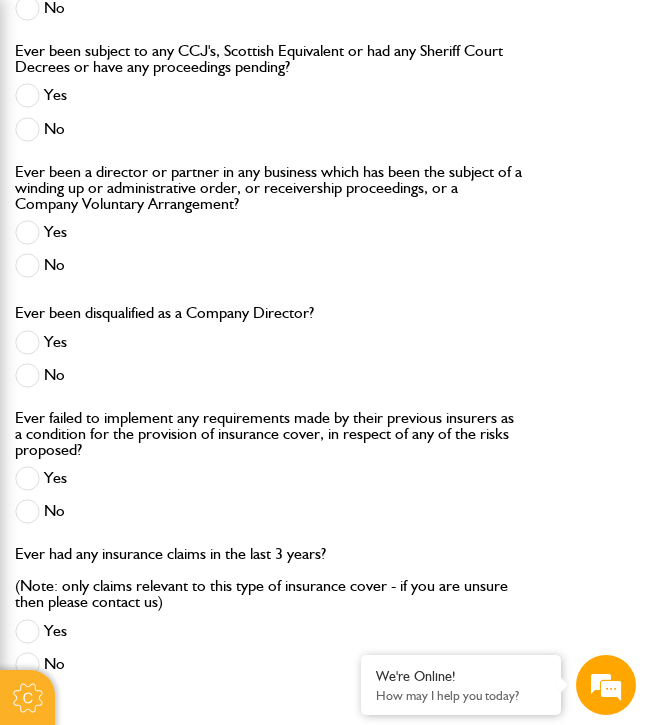 scroll, scrollTop: 3009, scrollLeft: 0, axis: vertical 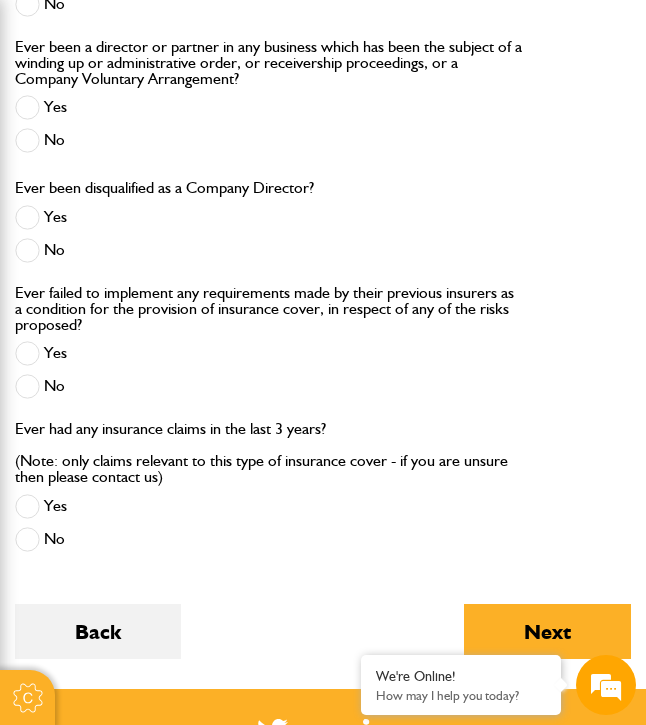click at bounding box center (27, 386) 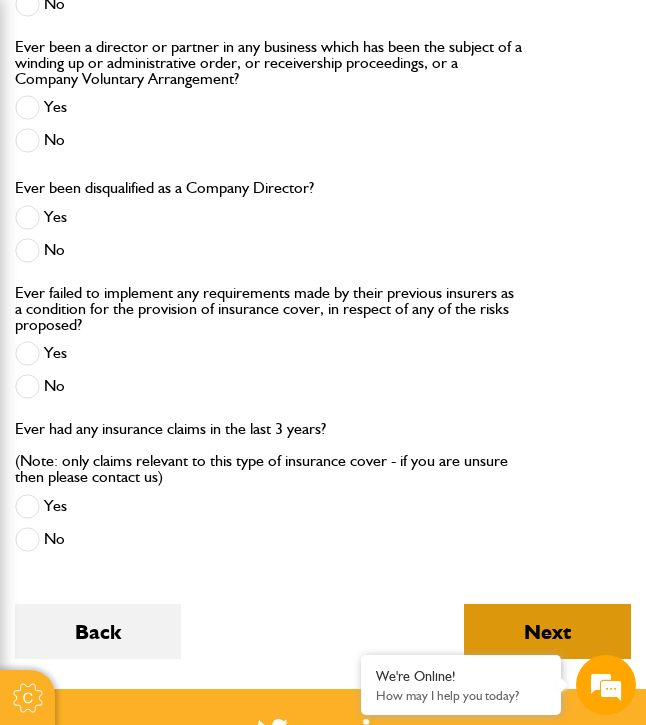 click on "Next" at bounding box center (547, 631) 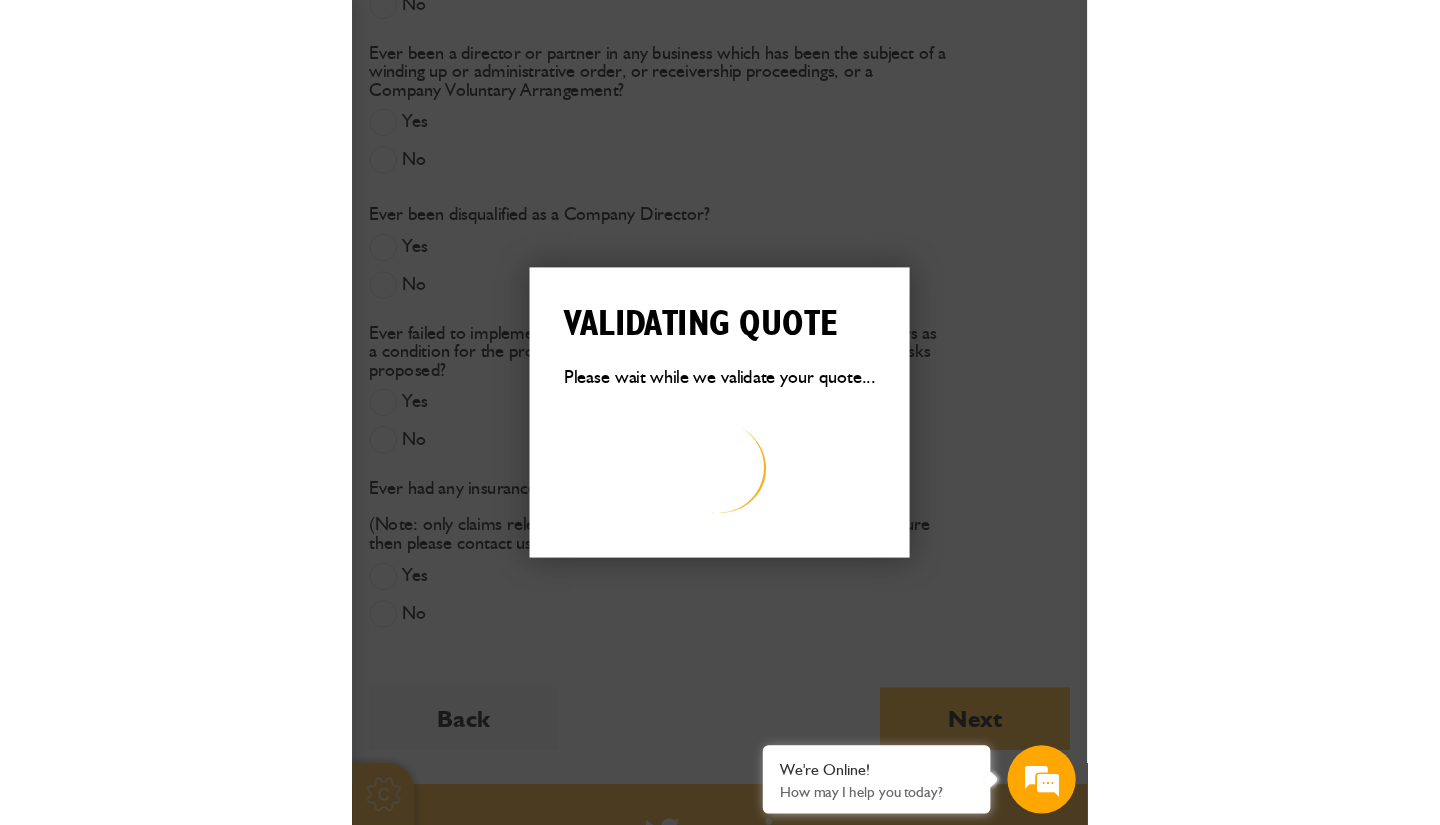 scroll, scrollTop: 2624, scrollLeft: 0, axis: vertical 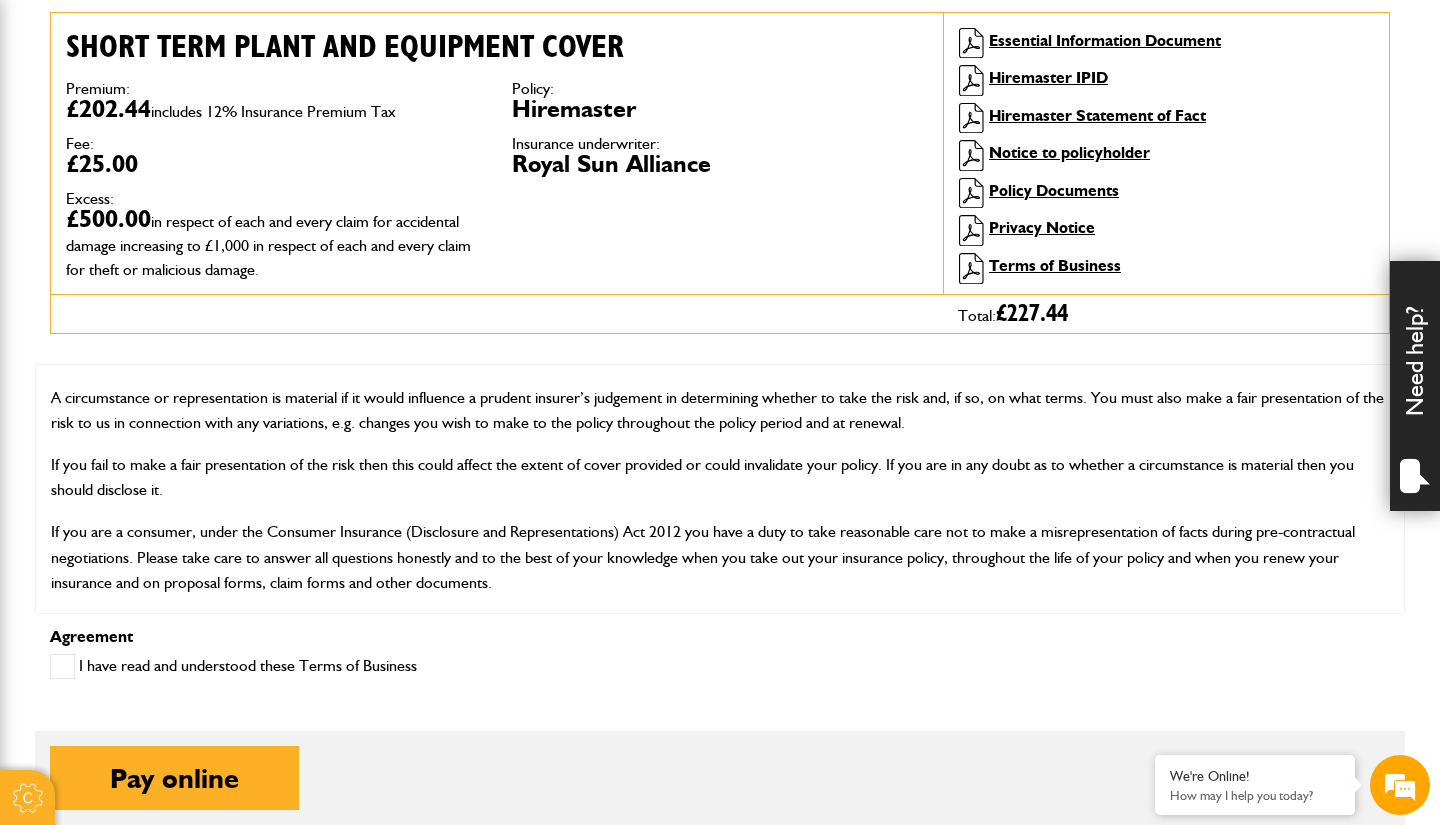 click at bounding box center (62, 666) 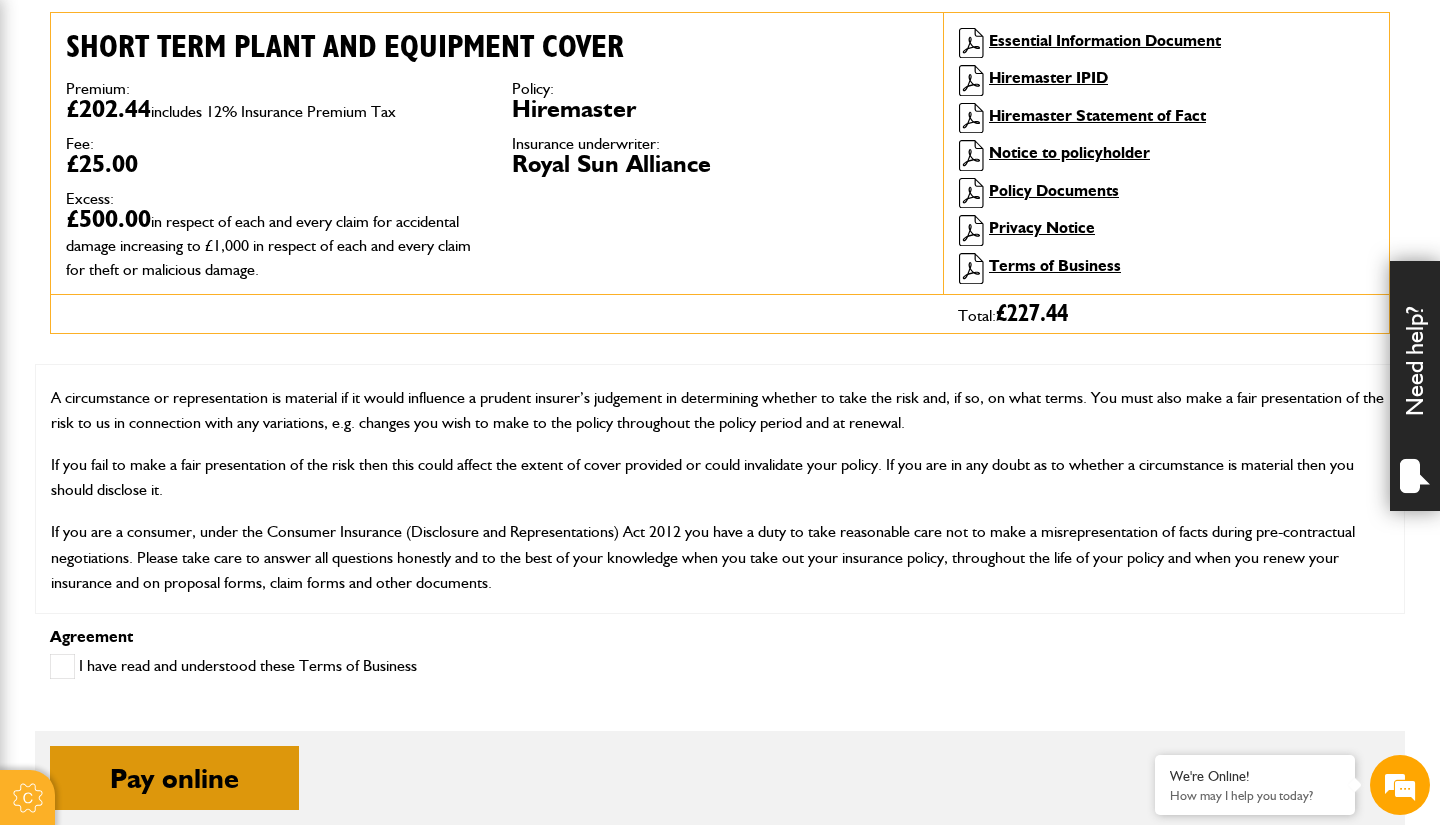 click on "Pay online" at bounding box center [174, 778] 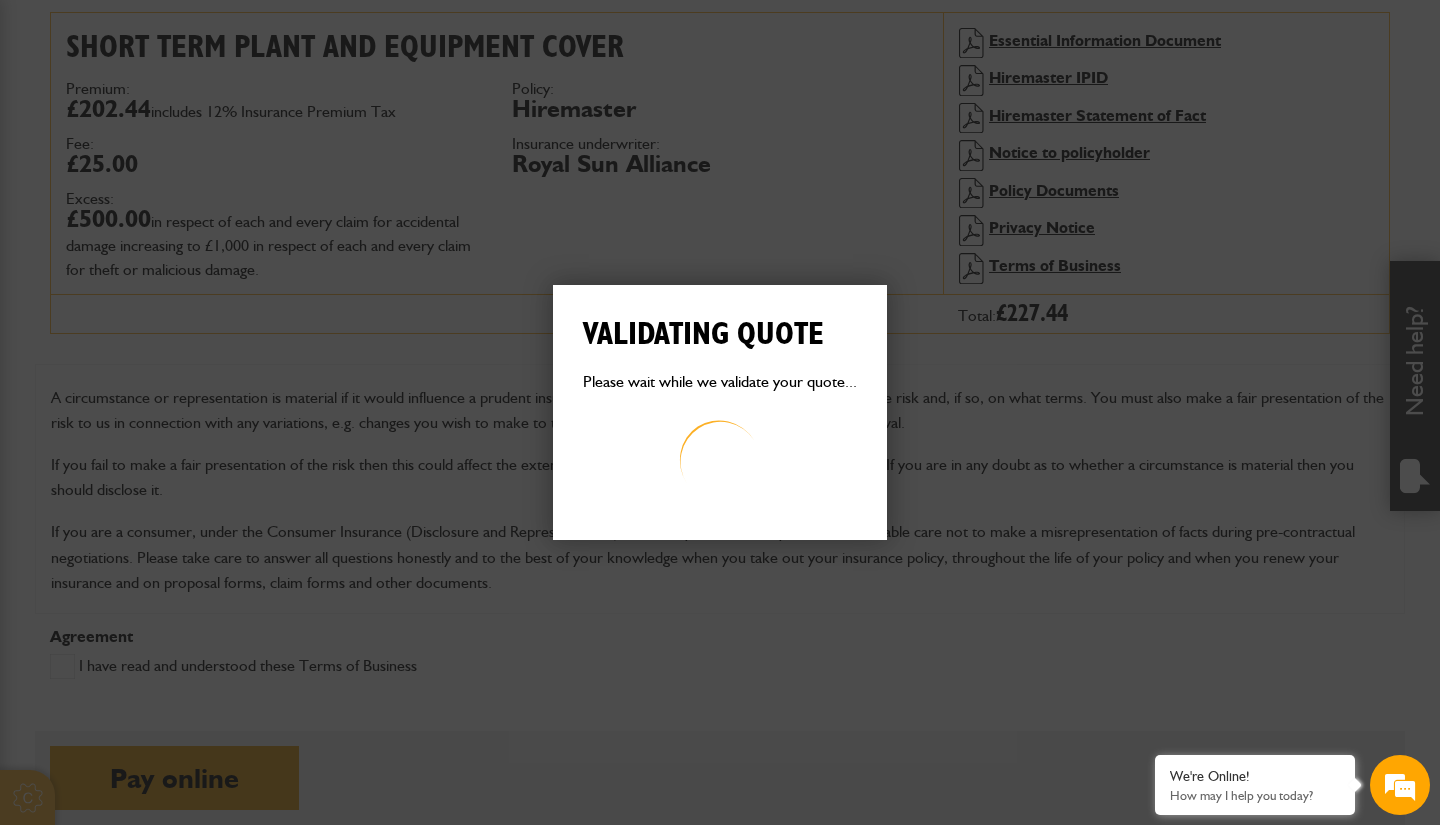 scroll, scrollTop: 0, scrollLeft: 0, axis: both 